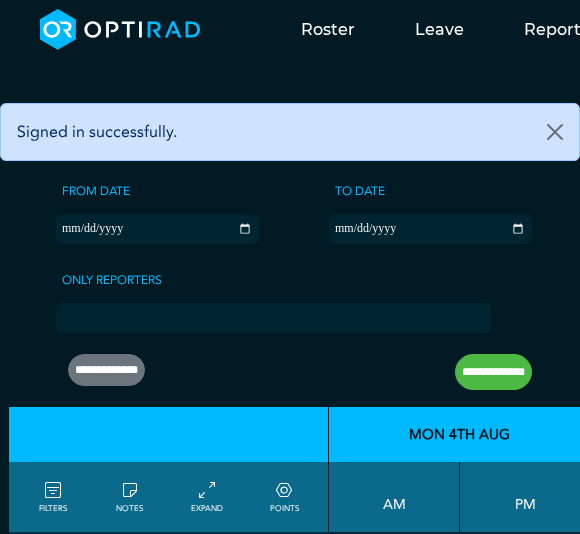 scroll, scrollTop: 0, scrollLeft: 0, axis: both 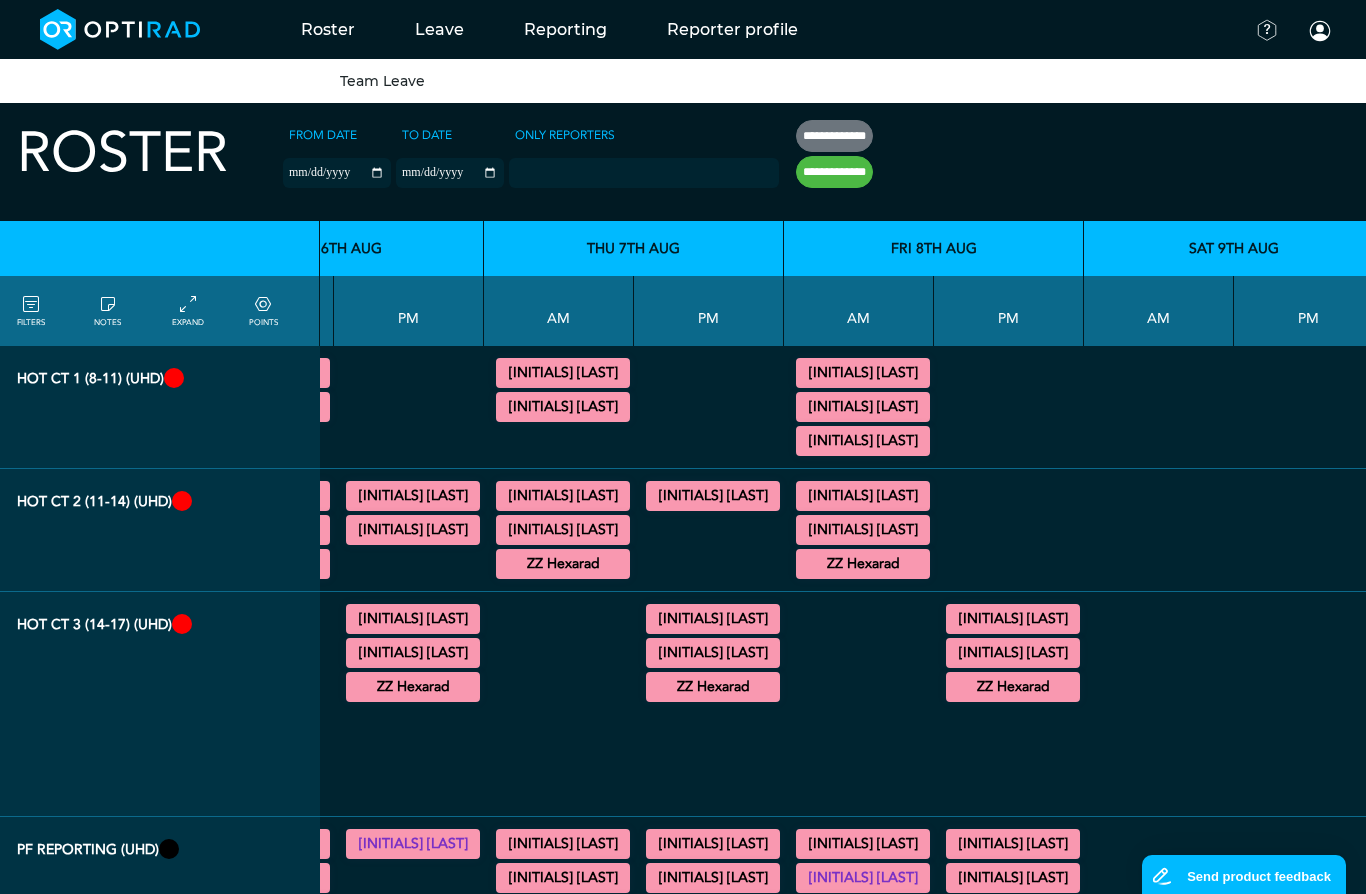 click on "Team Leave" at bounding box center [382, 81] 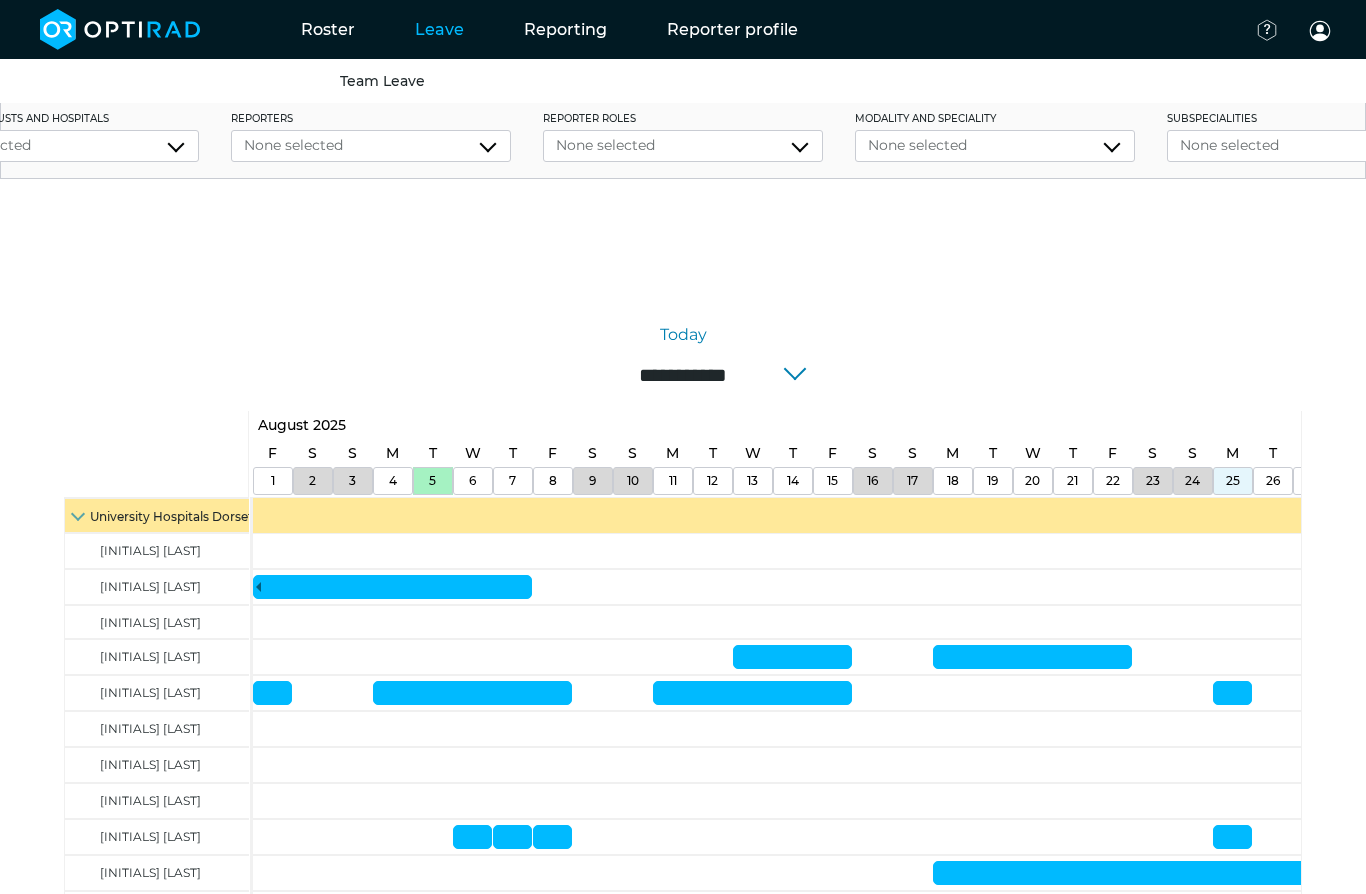 scroll, scrollTop: 0, scrollLeft: 0, axis: both 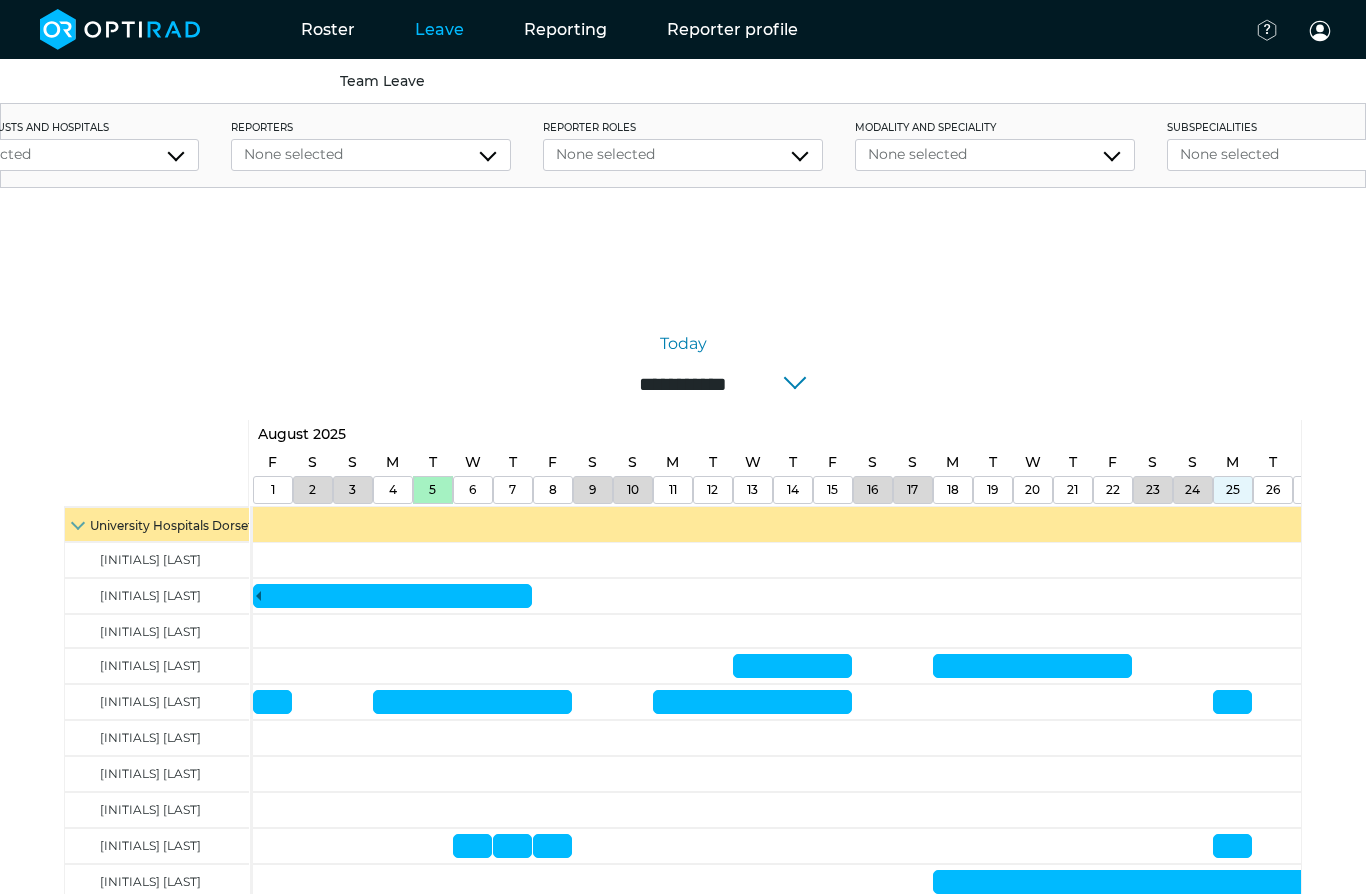 click on "None selected" at bounding box center [371, 154] 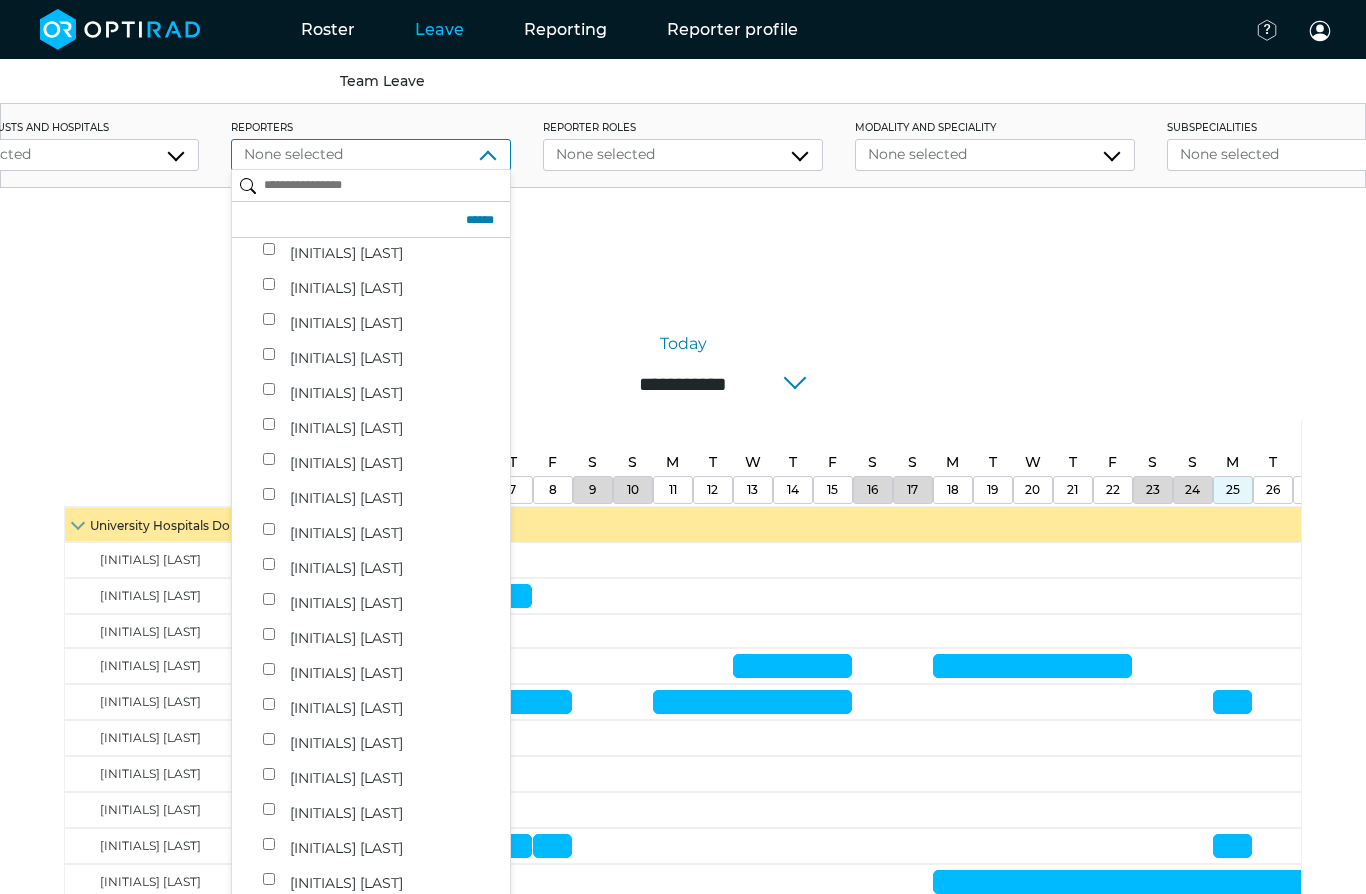 scroll, scrollTop: 1372, scrollLeft: 0, axis: vertical 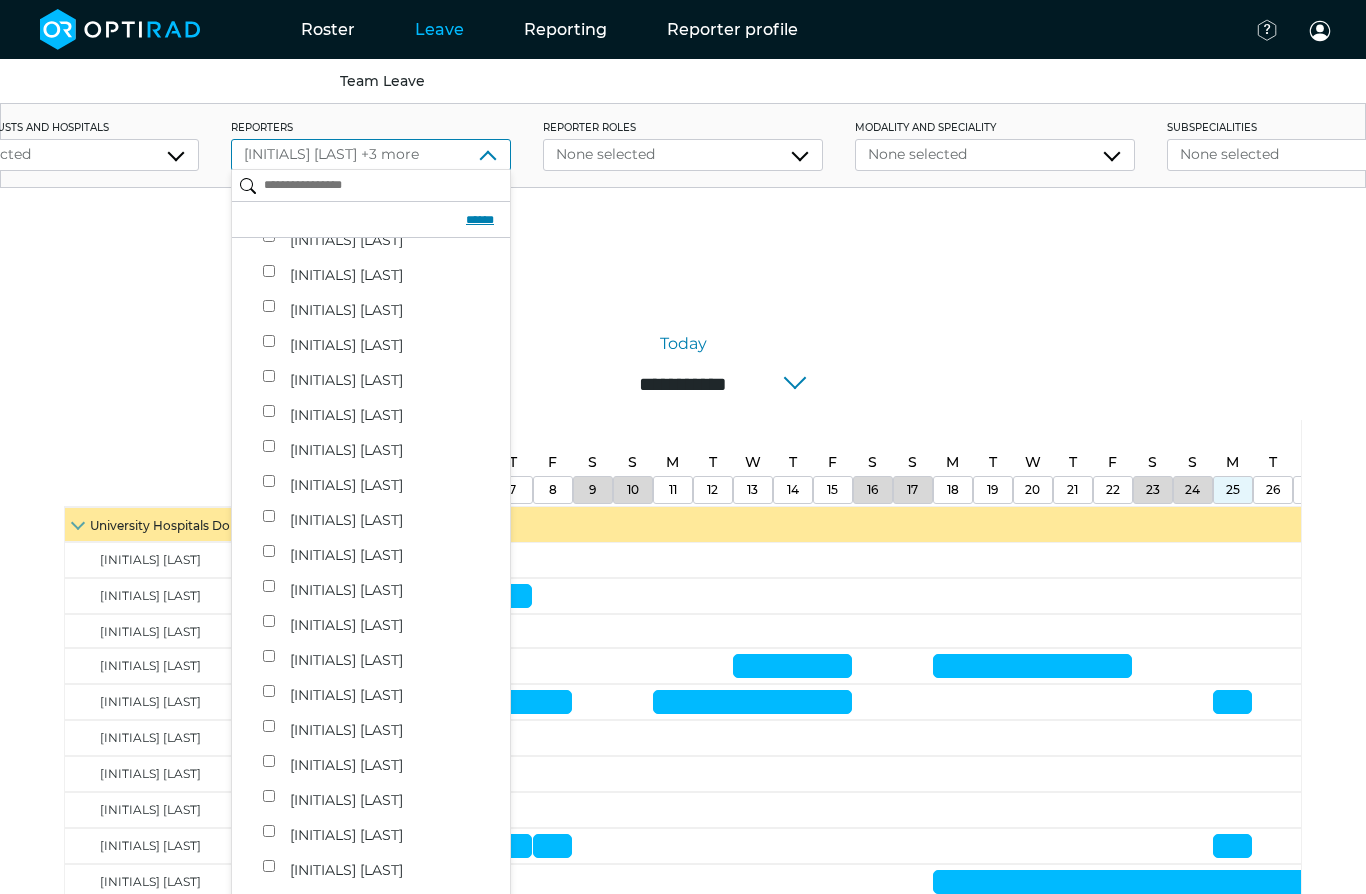 click on "******" at bounding box center [371, 220] 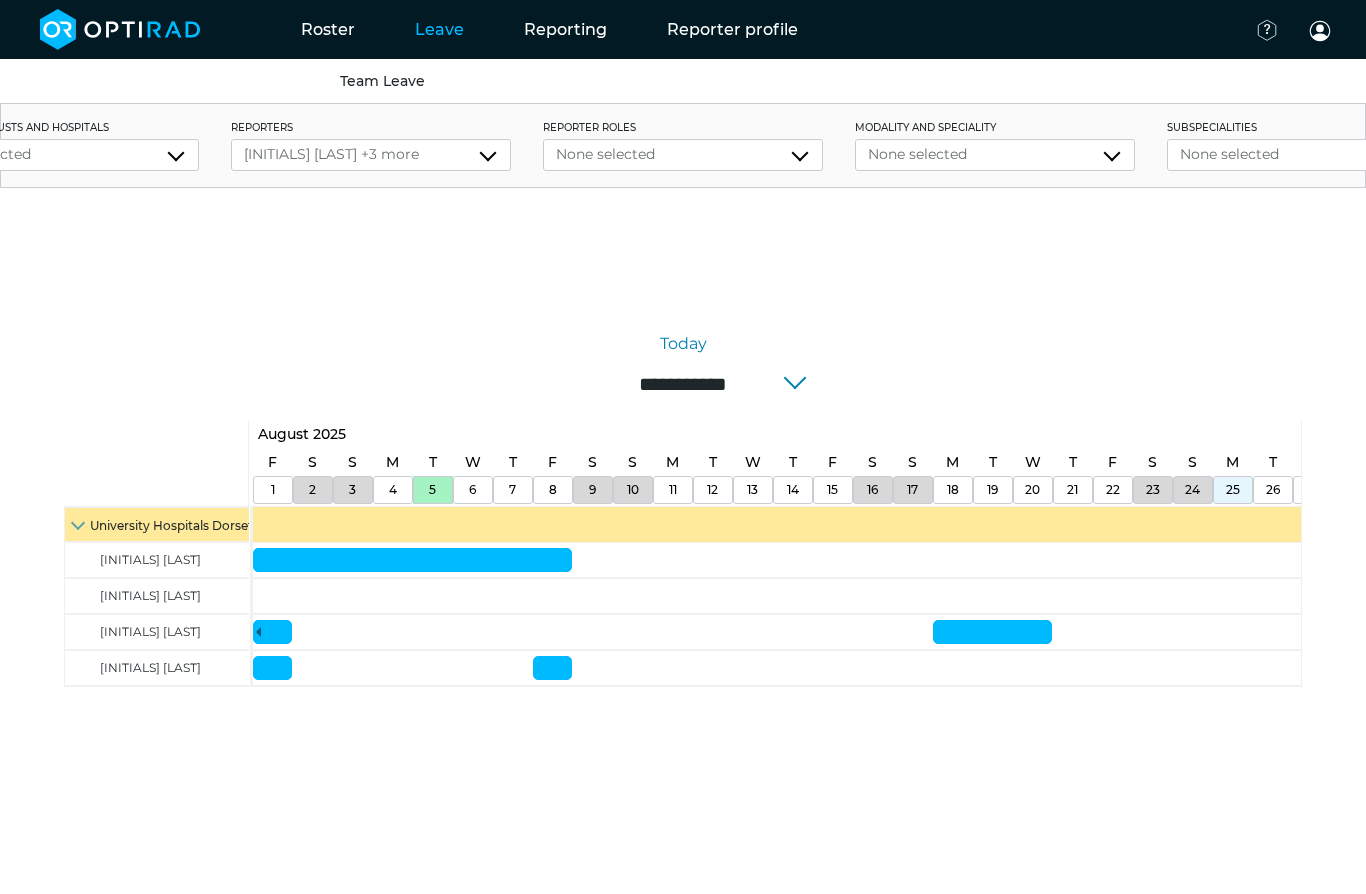 click on "Roster
Team Roster
On-call Roster
Reporter capacity
Leave
Team Leave
Reporting
Job plan
Reporter profile
Profile" at bounding box center [683, 447] 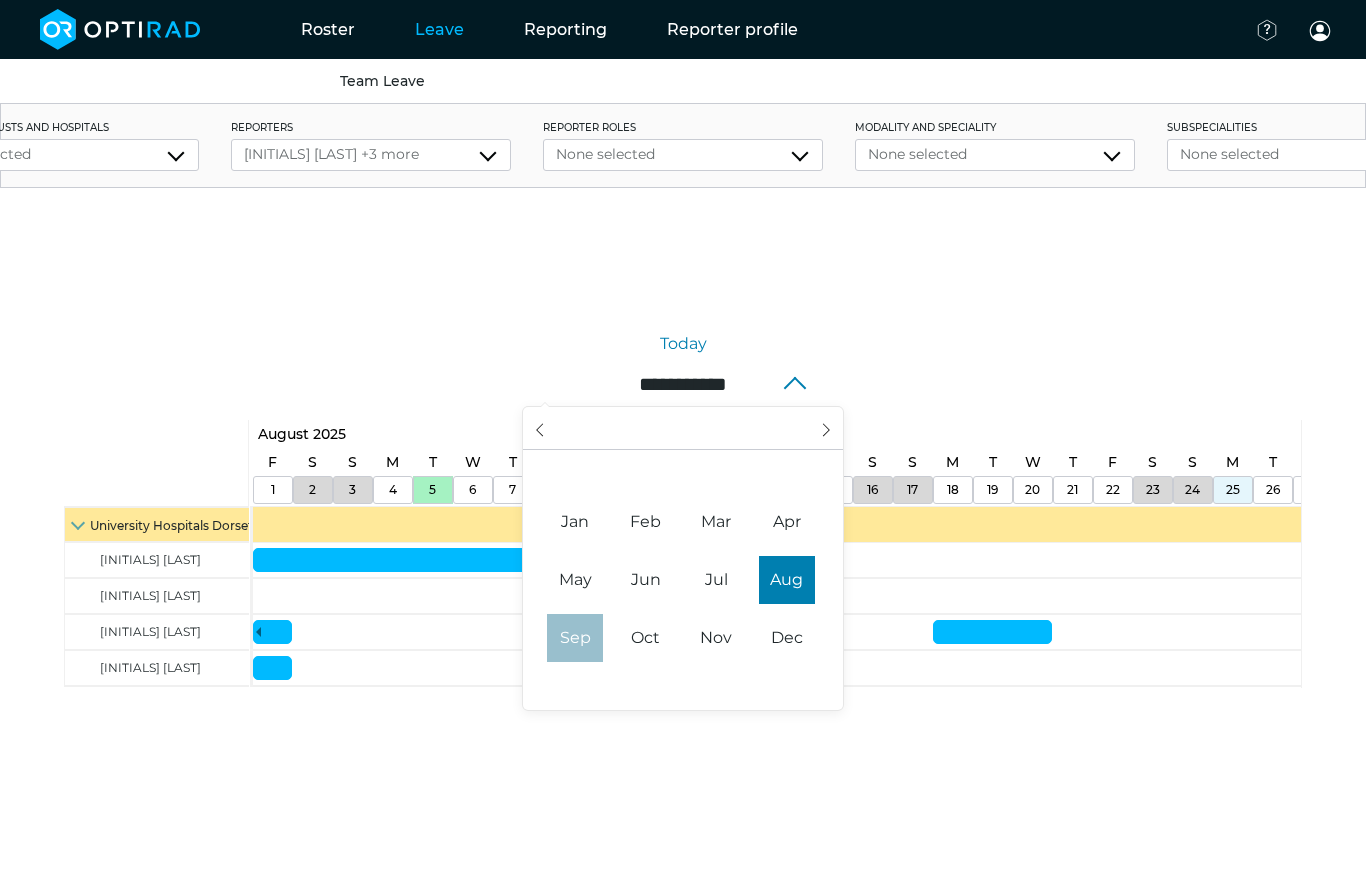 click on "Sep" at bounding box center (575, 638) 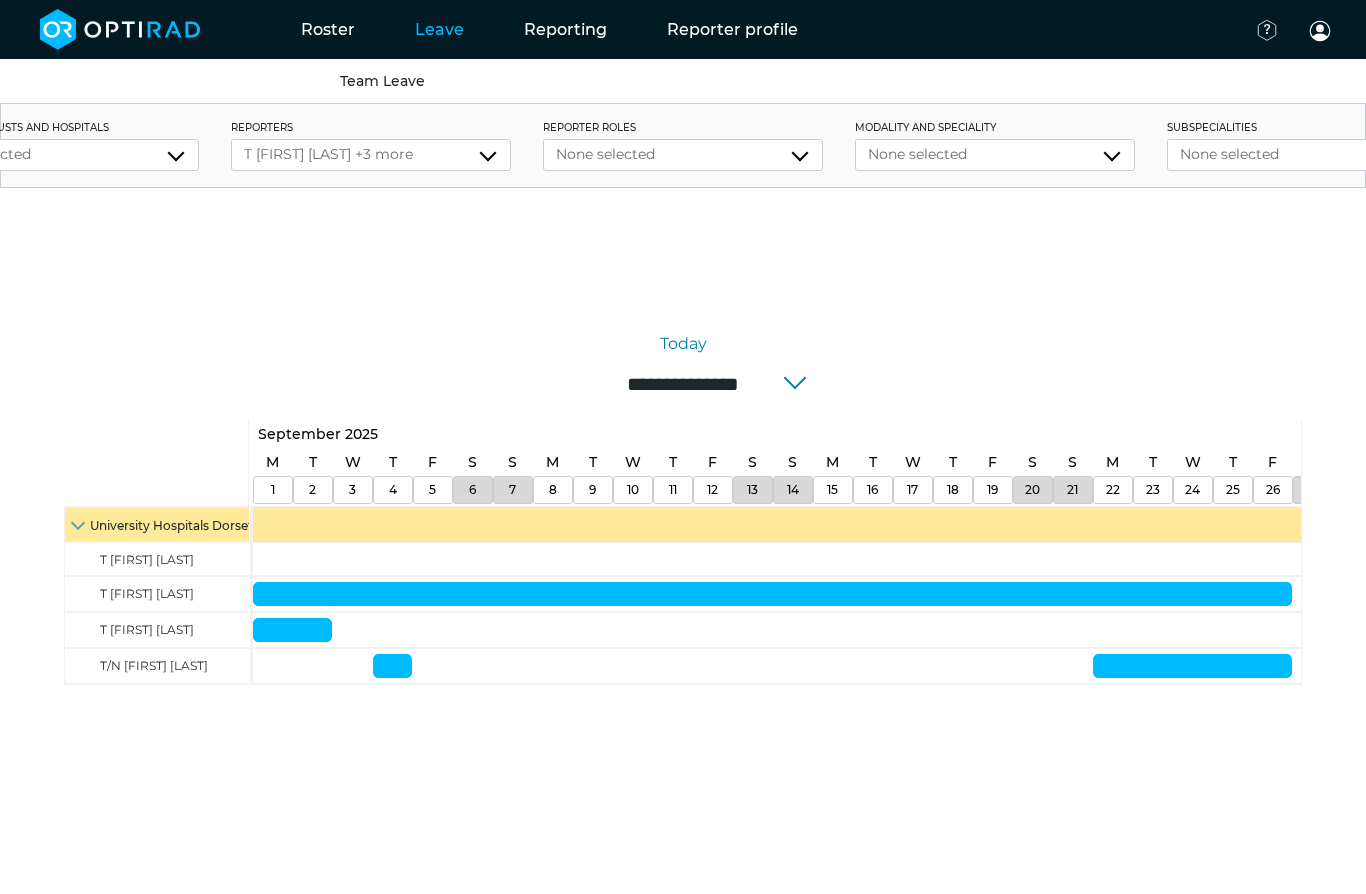 scroll, scrollTop: 0, scrollLeft: 0, axis: both 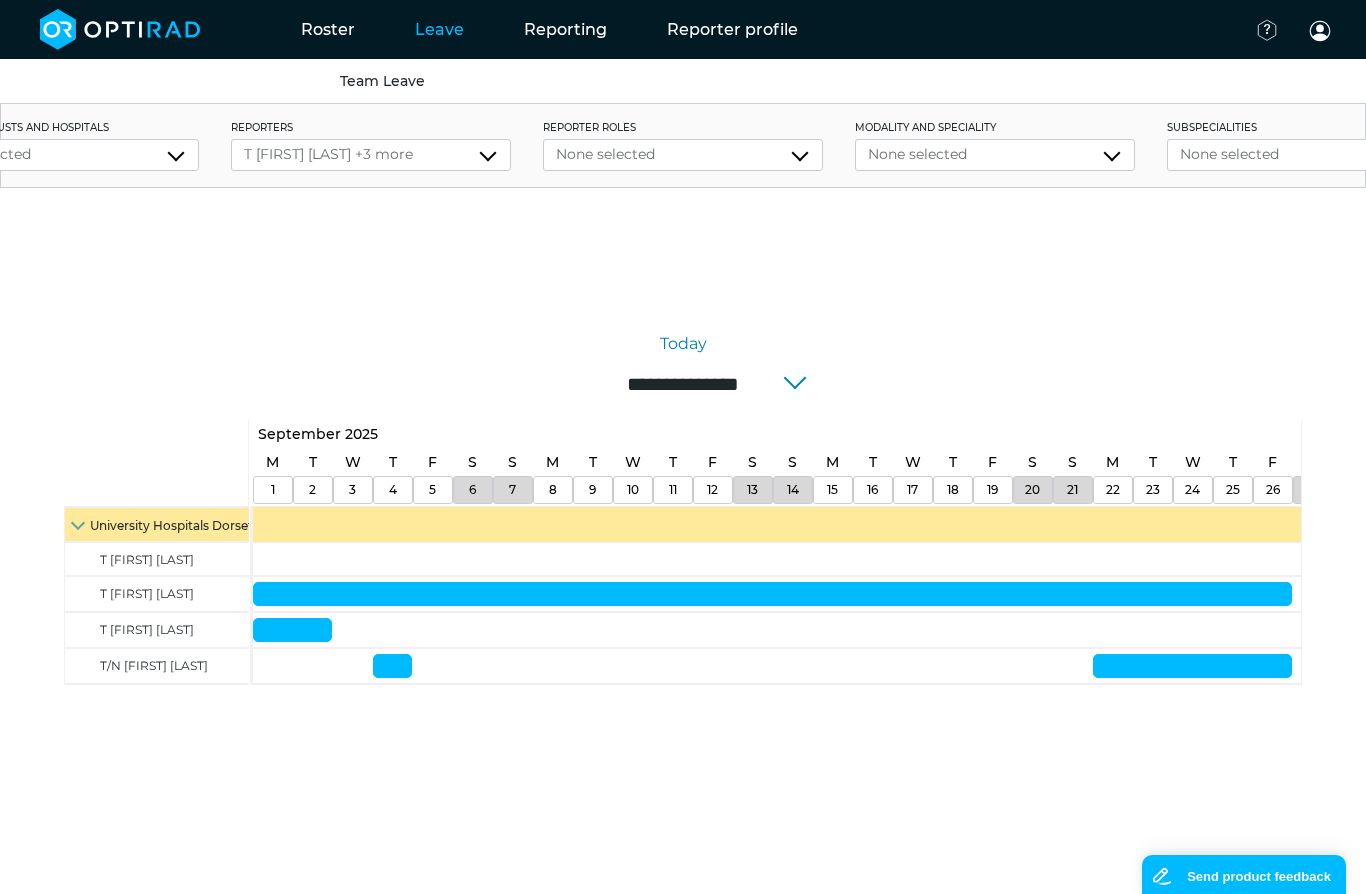 click on "**********" at bounding box center (683, 384) 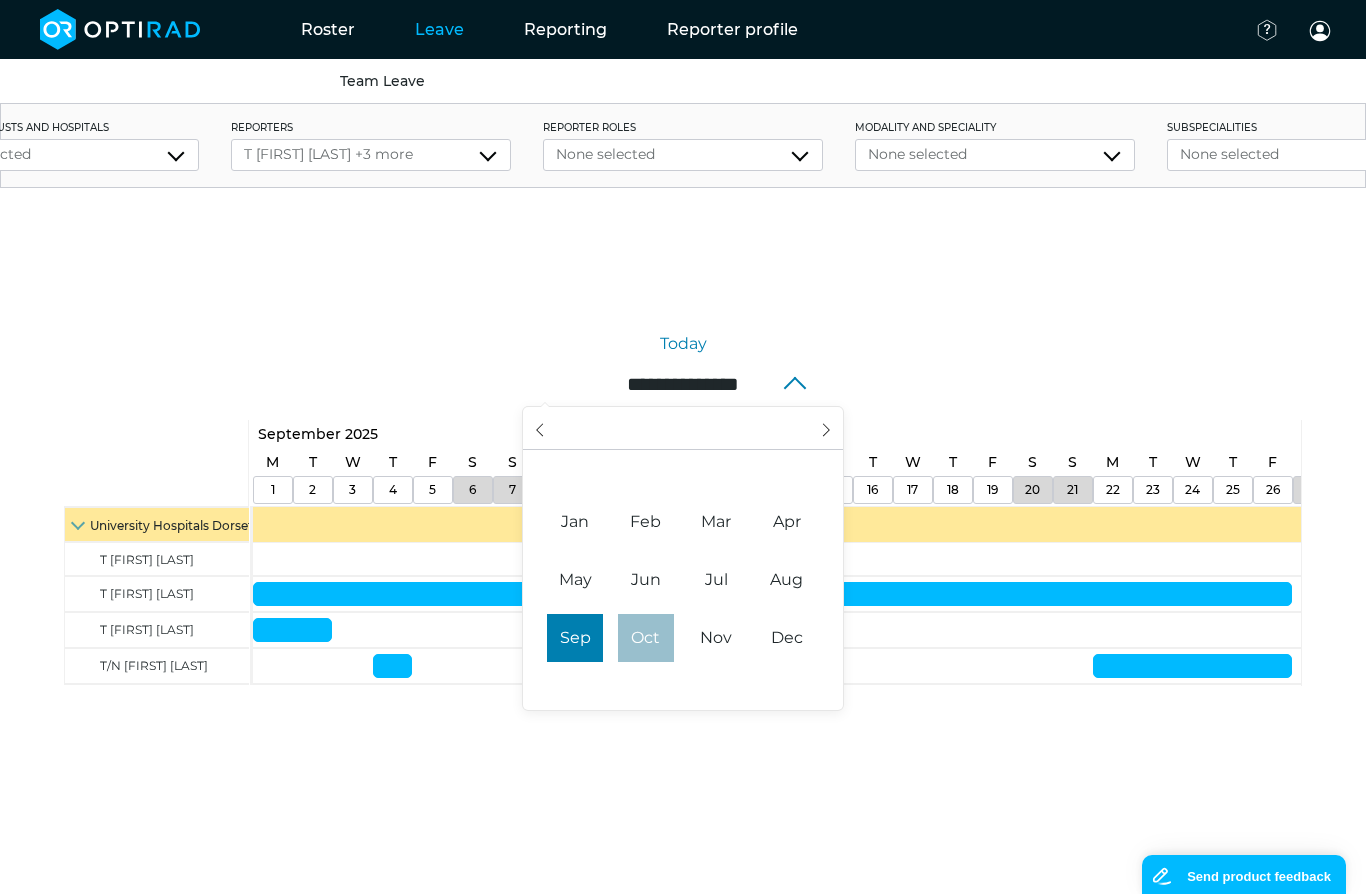 click on "Oct" at bounding box center (646, 638) 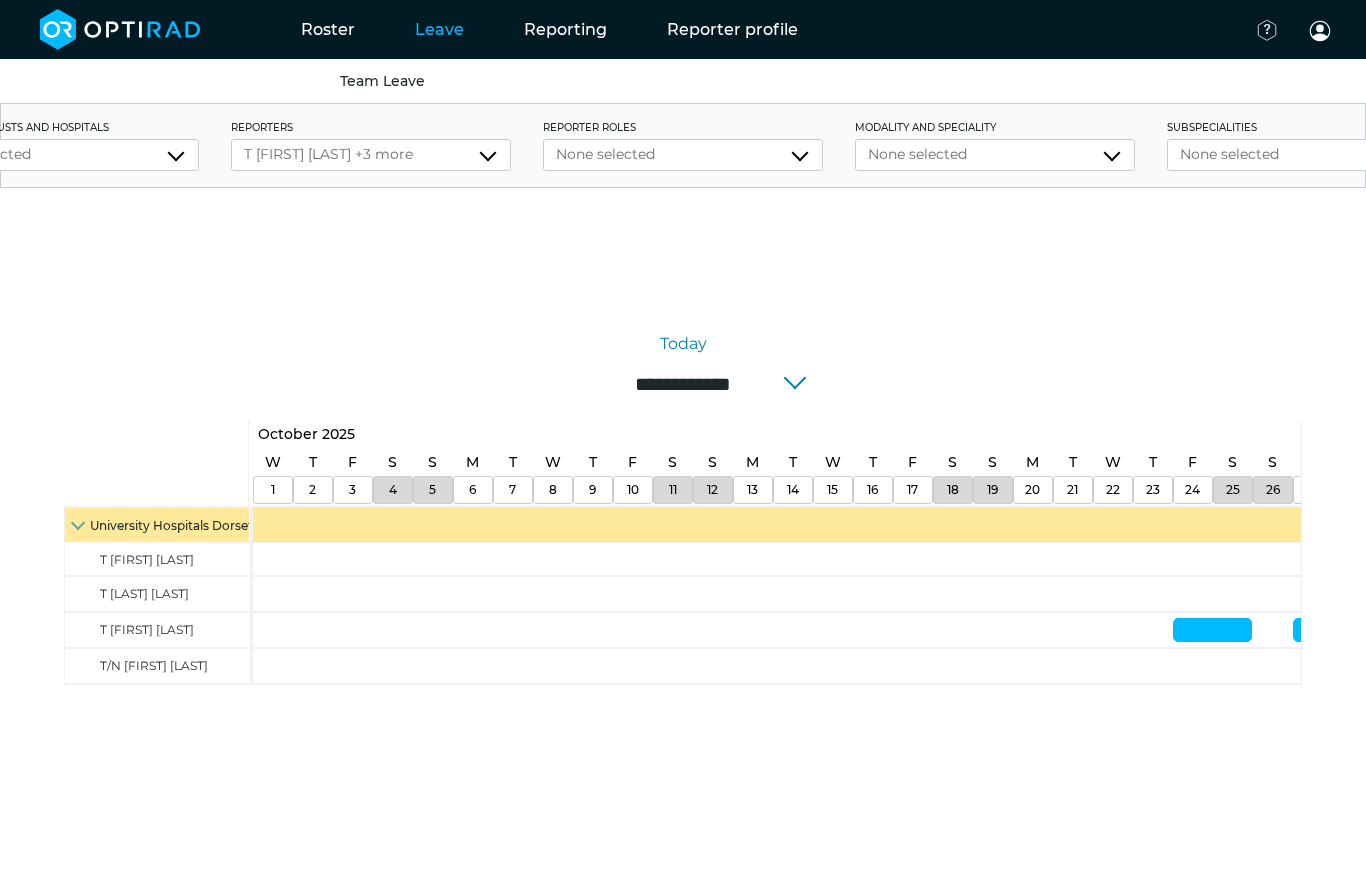 scroll, scrollTop: 0, scrollLeft: 0, axis: both 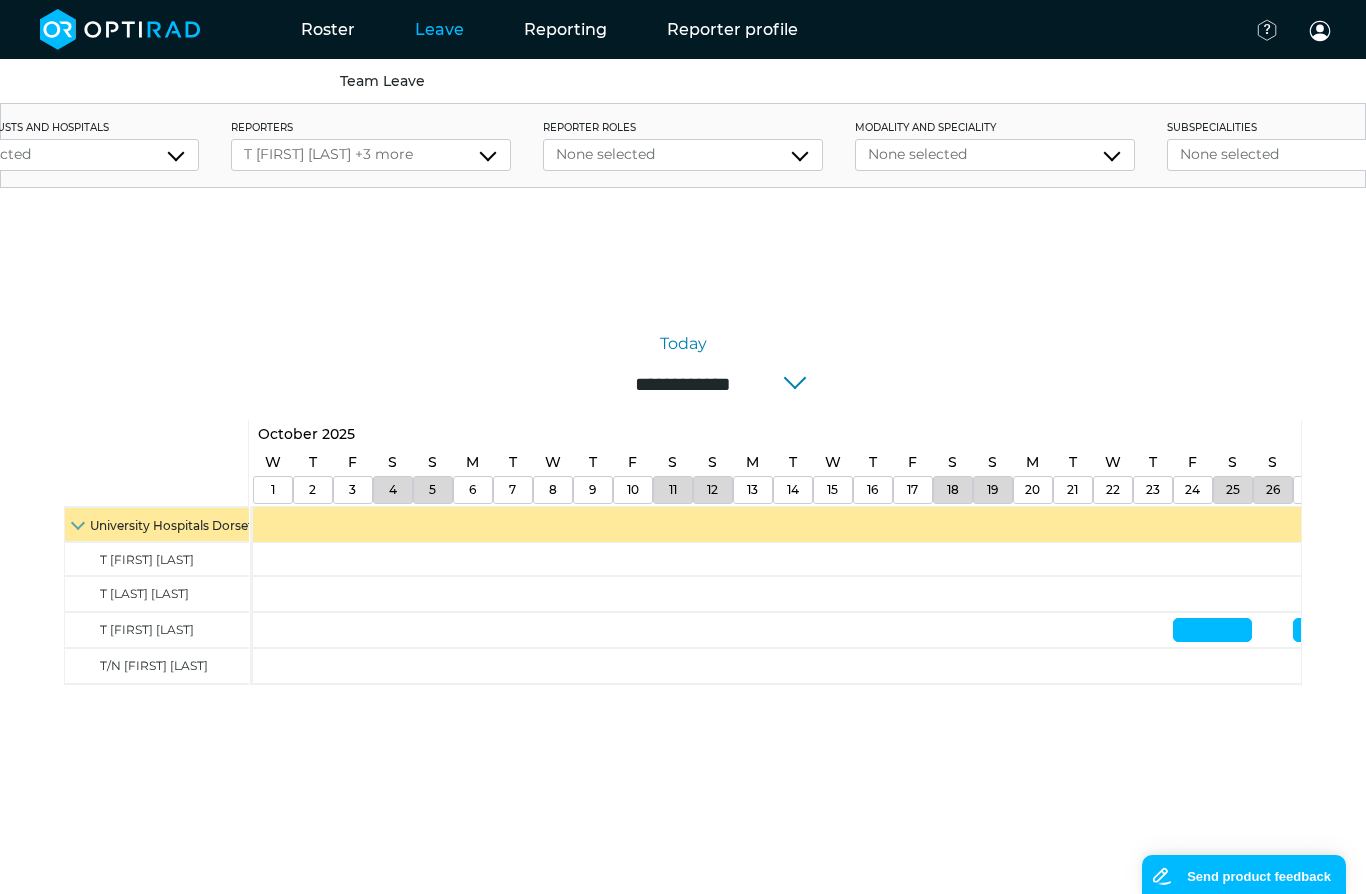click on "**********" at bounding box center (683, 384) 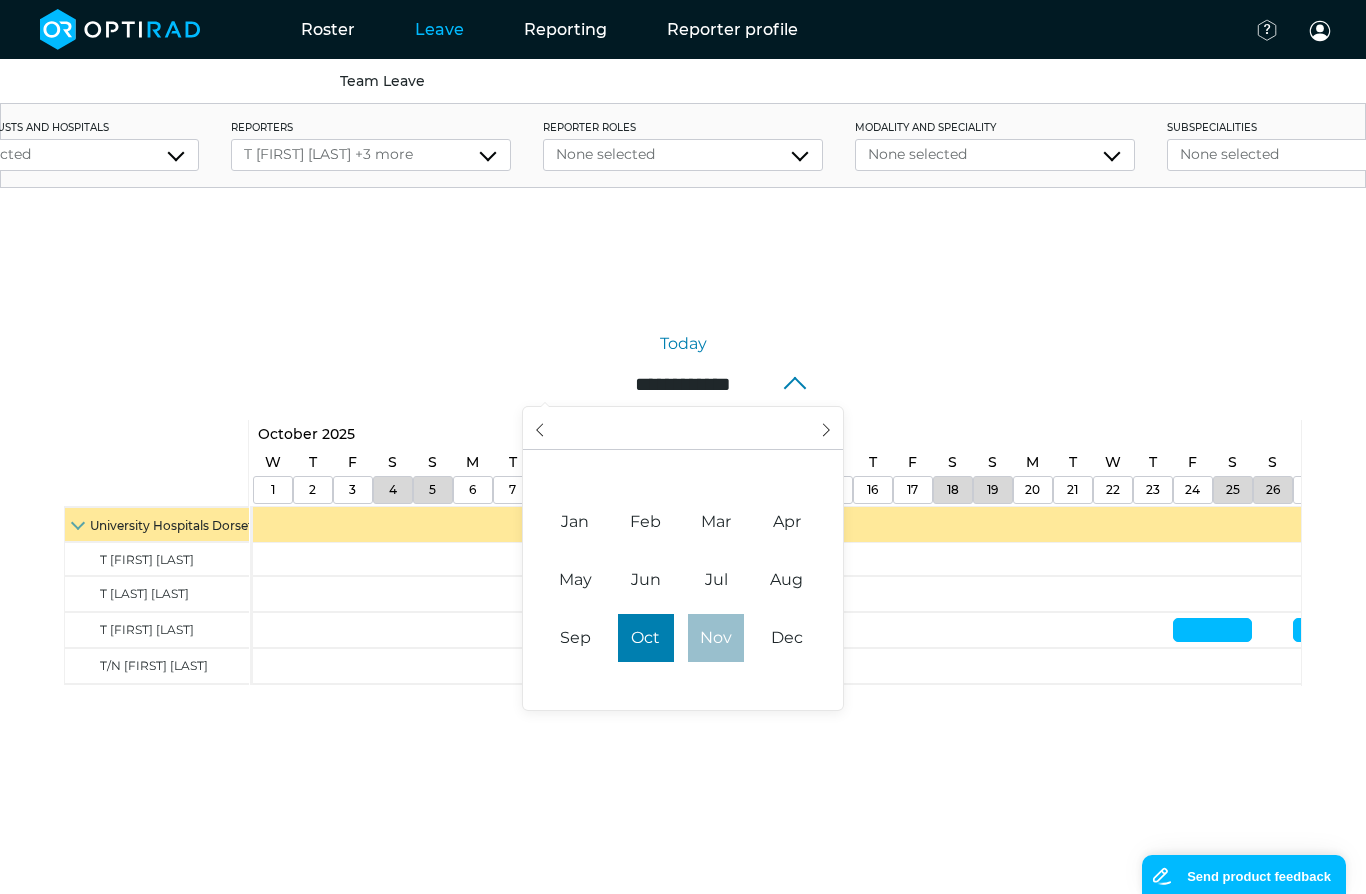 click on "Nov" at bounding box center [716, 638] 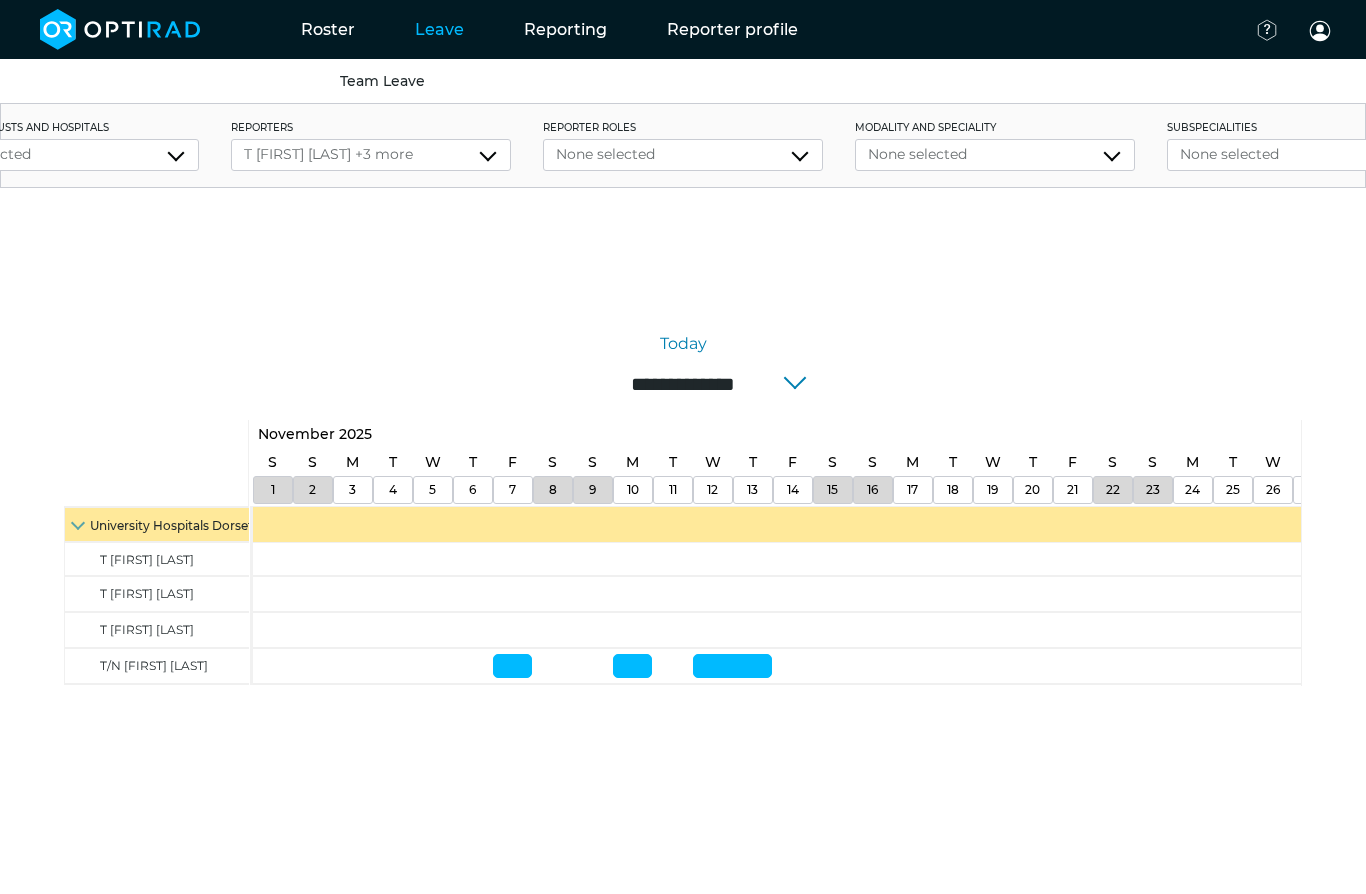 scroll, scrollTop: 0, scrollLeft: 0, axis: both 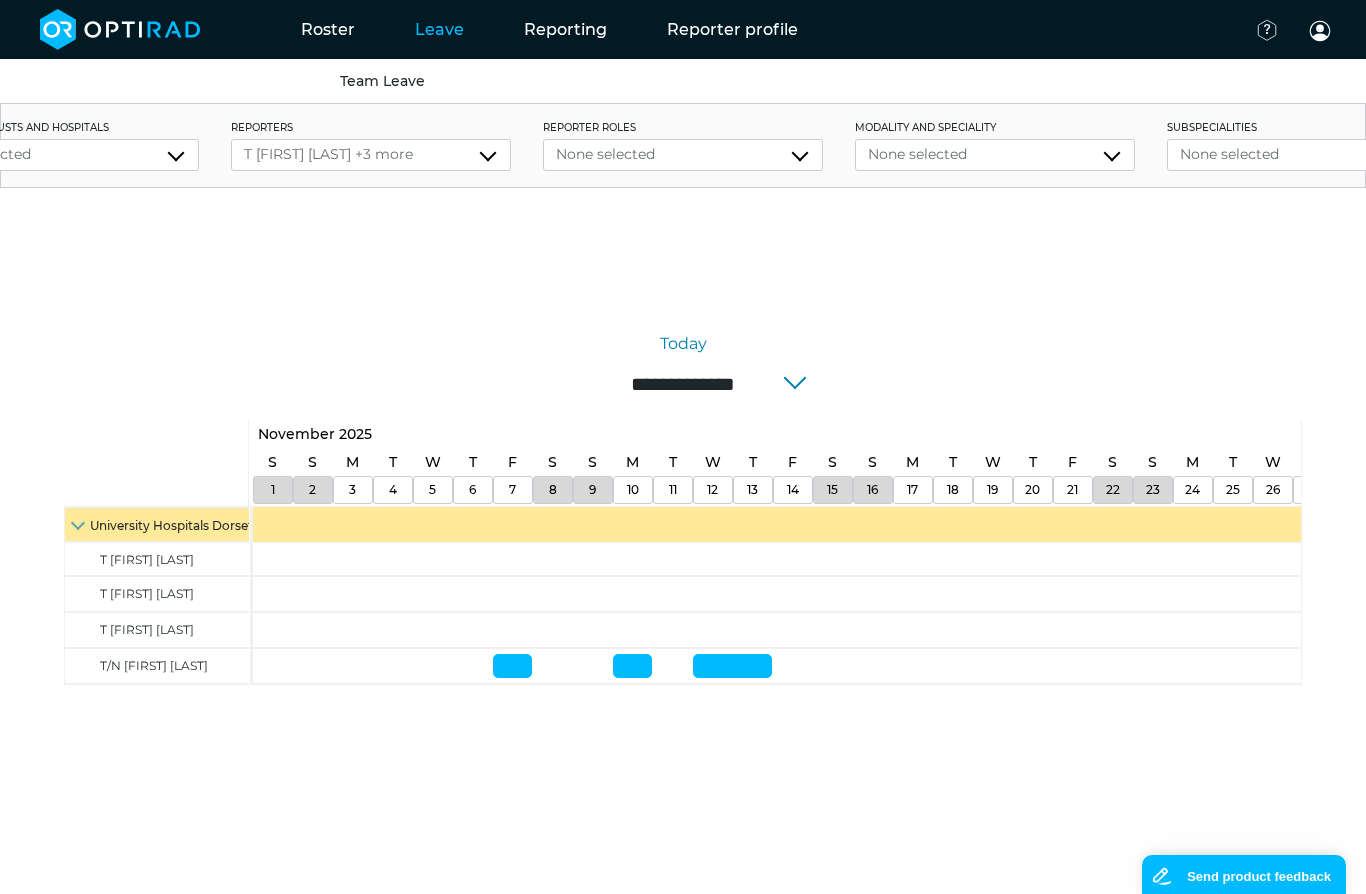 click on "**********" at bounding box center (683, 384) 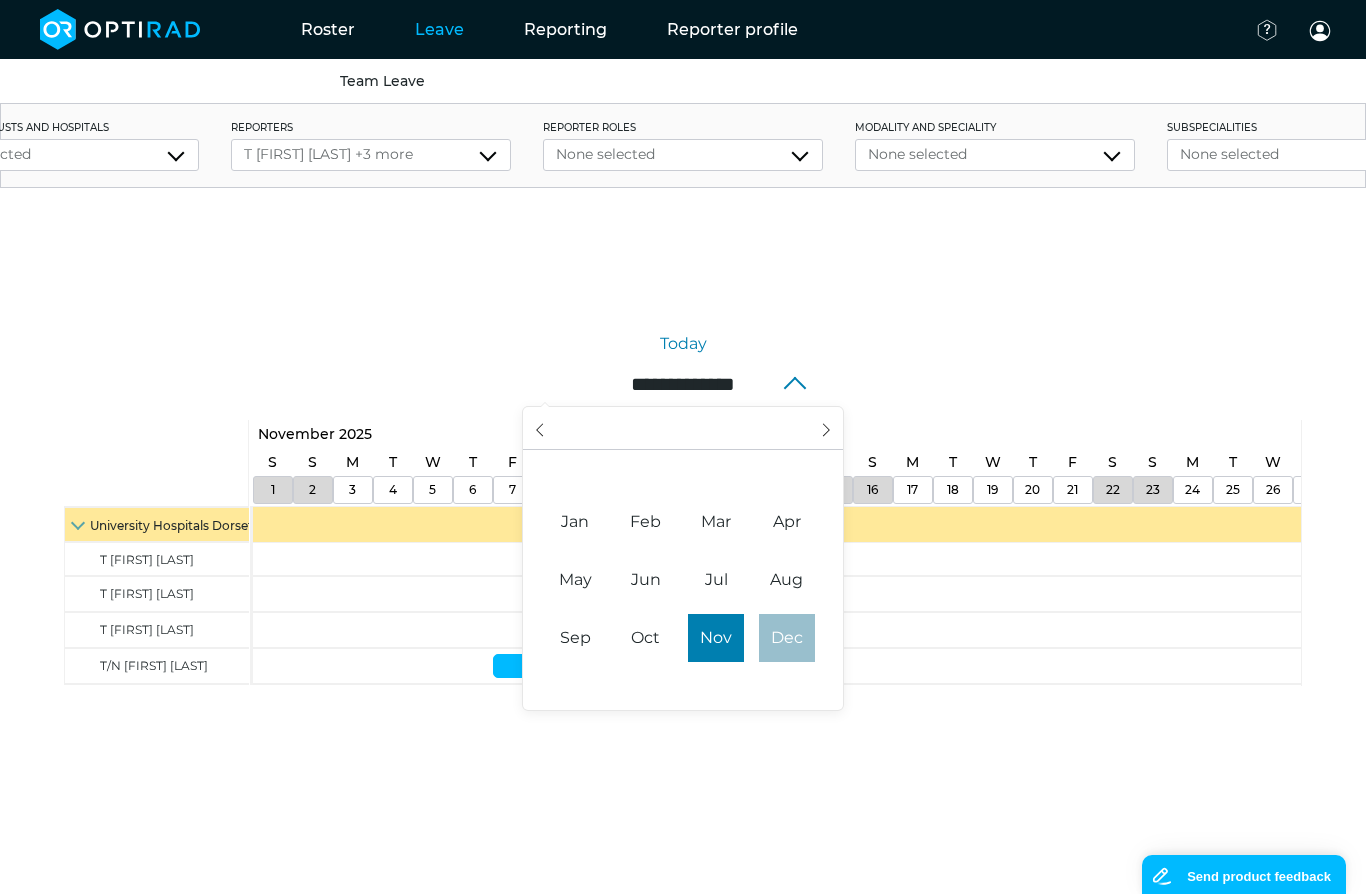 click on "Dec" at bounding box center (787, 638) 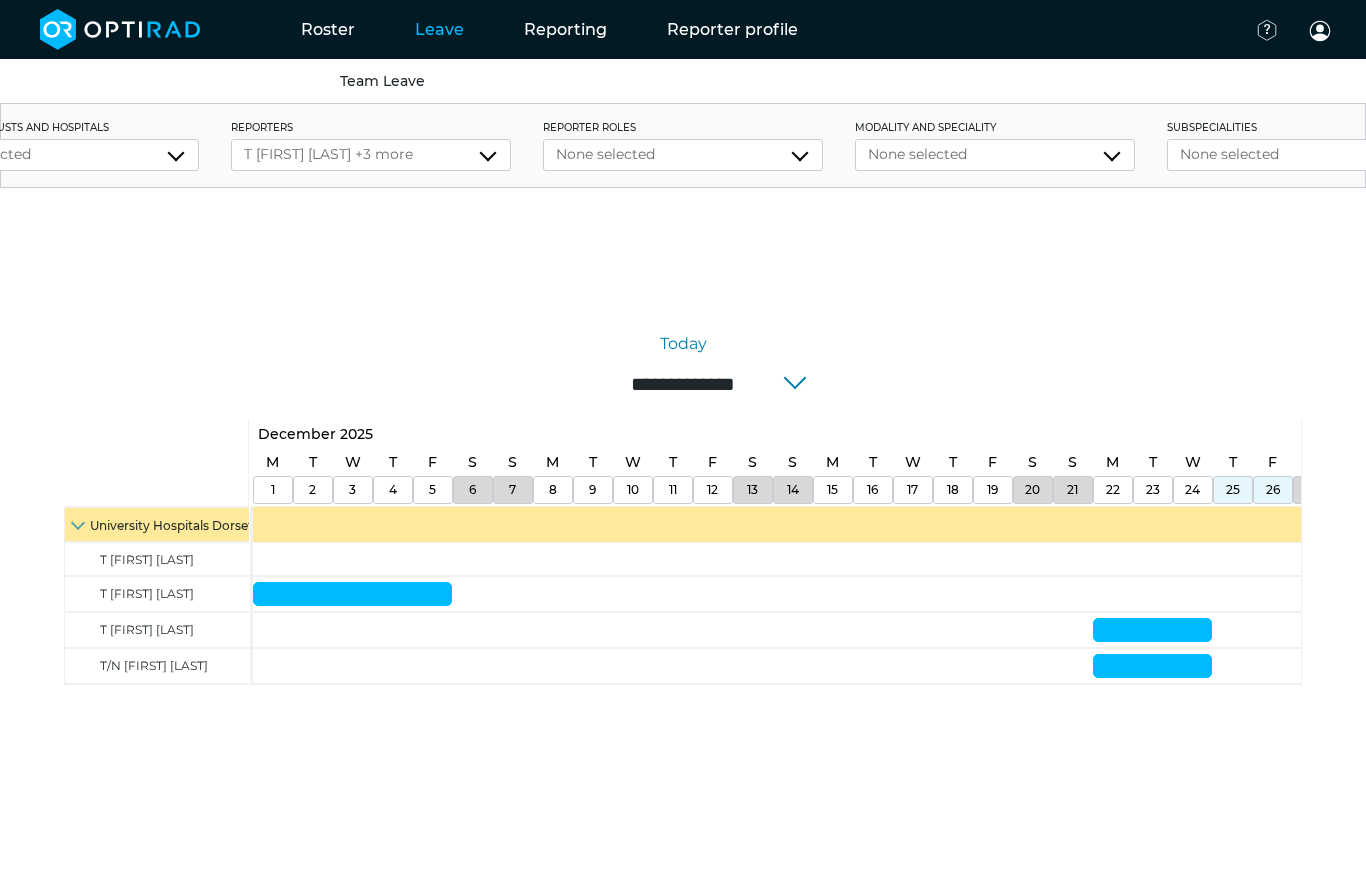 scroll, scrollTop: 0, scrollLeft: 0, axis: both 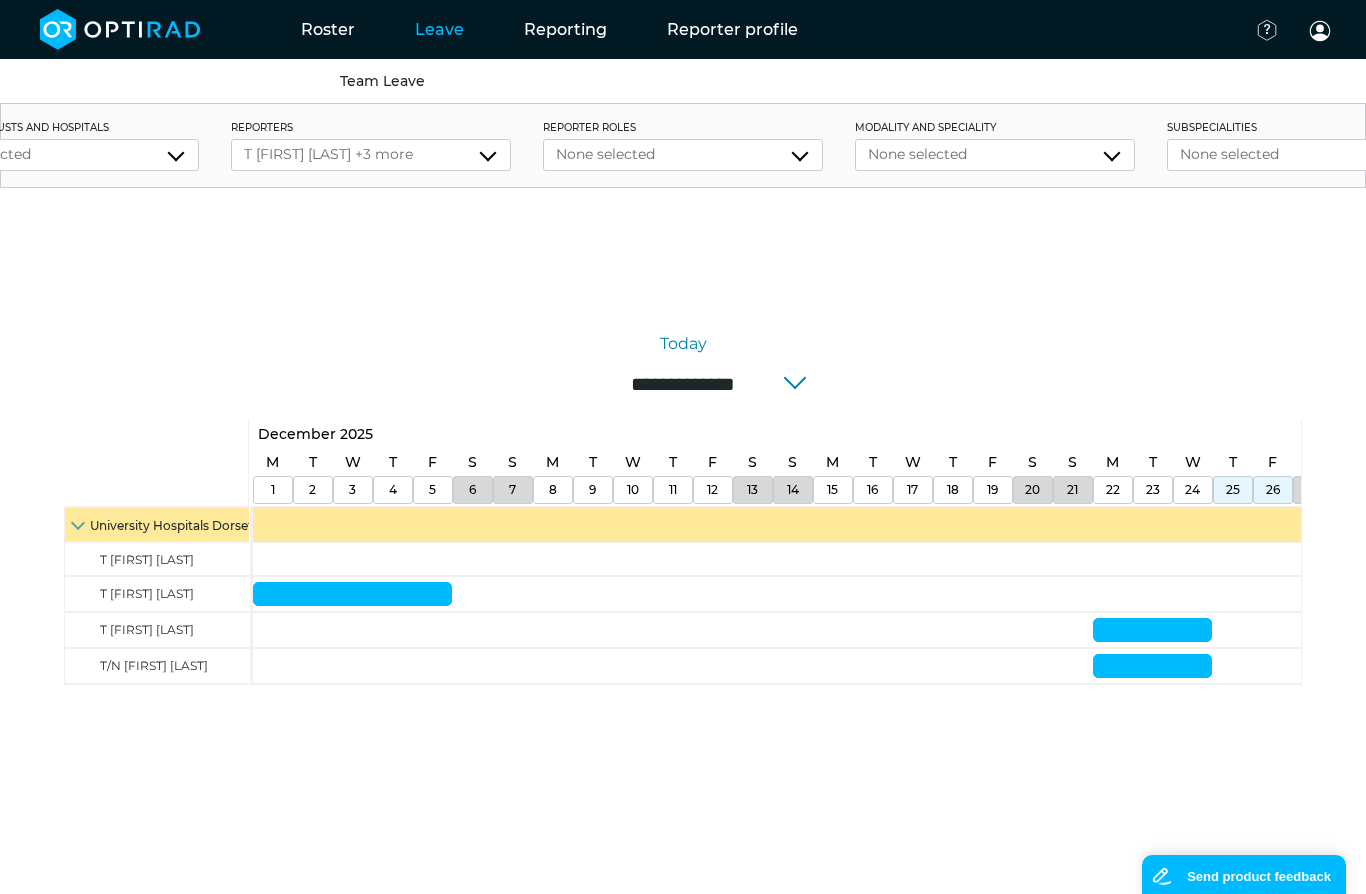 click on "**********" at bounding box center [683, 384] 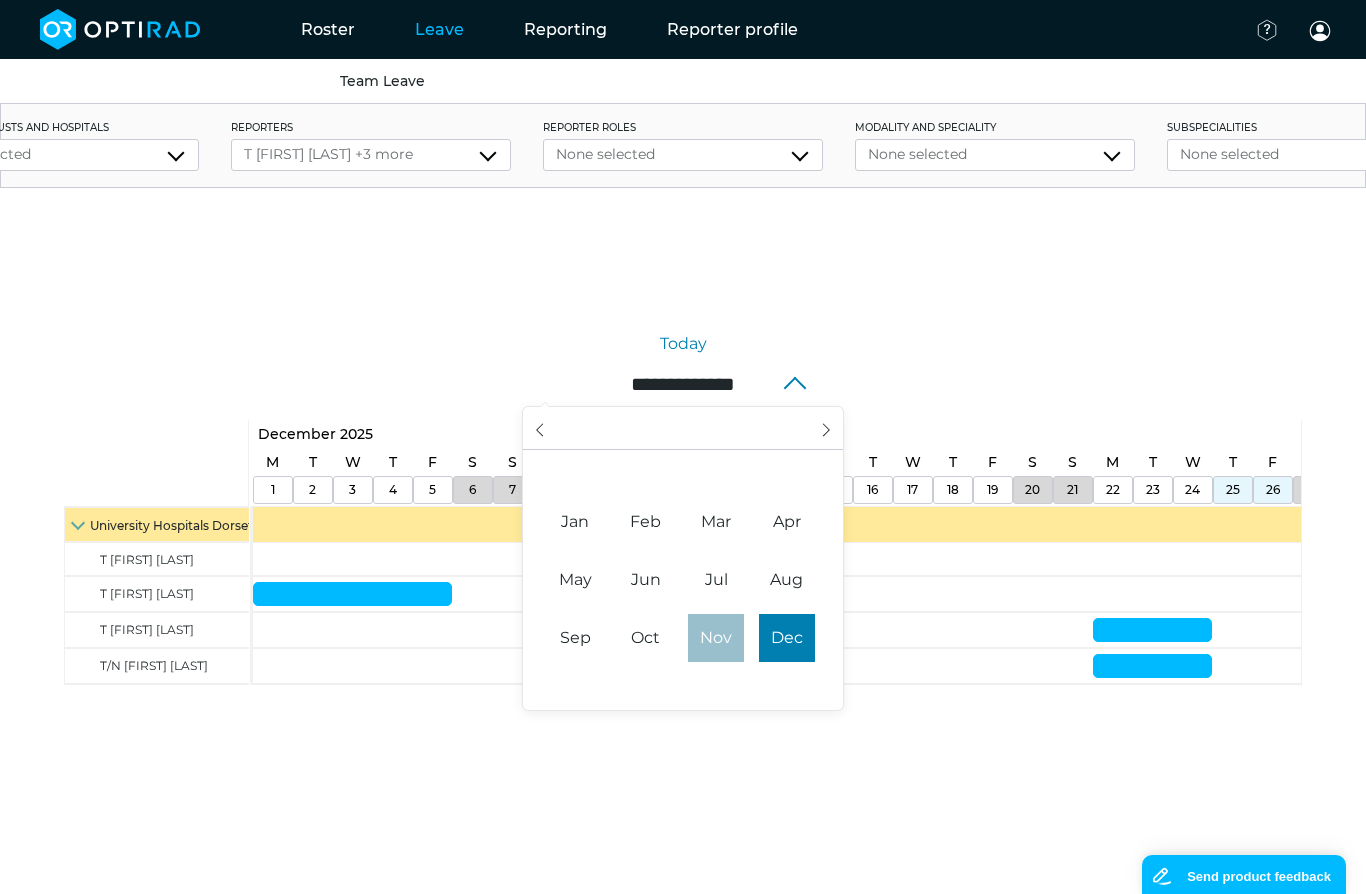 click on "Nov" at bounding box center [716, 638] 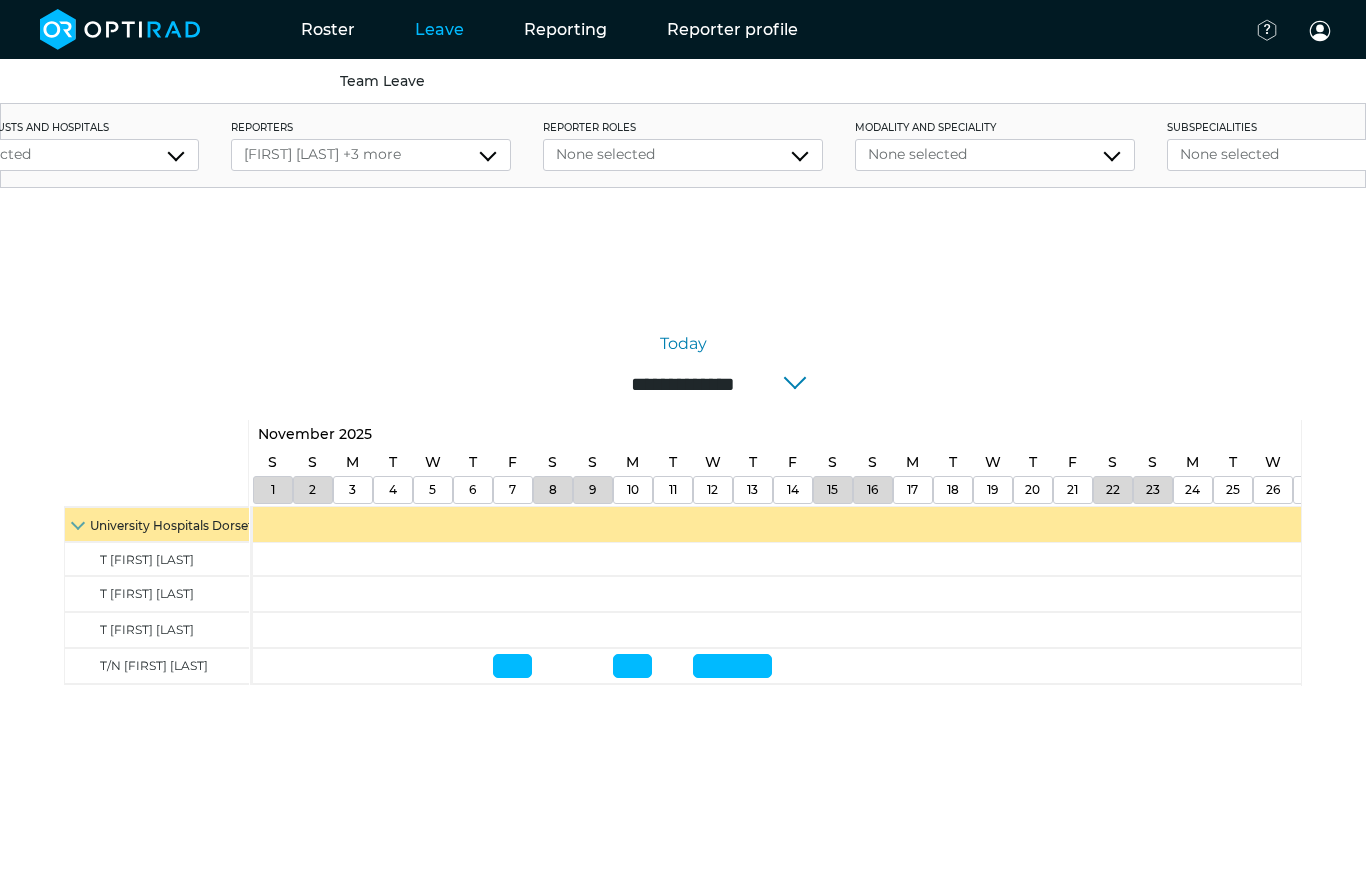 scroll, scrollTop: 0, scrollLeft: 0, axis: both 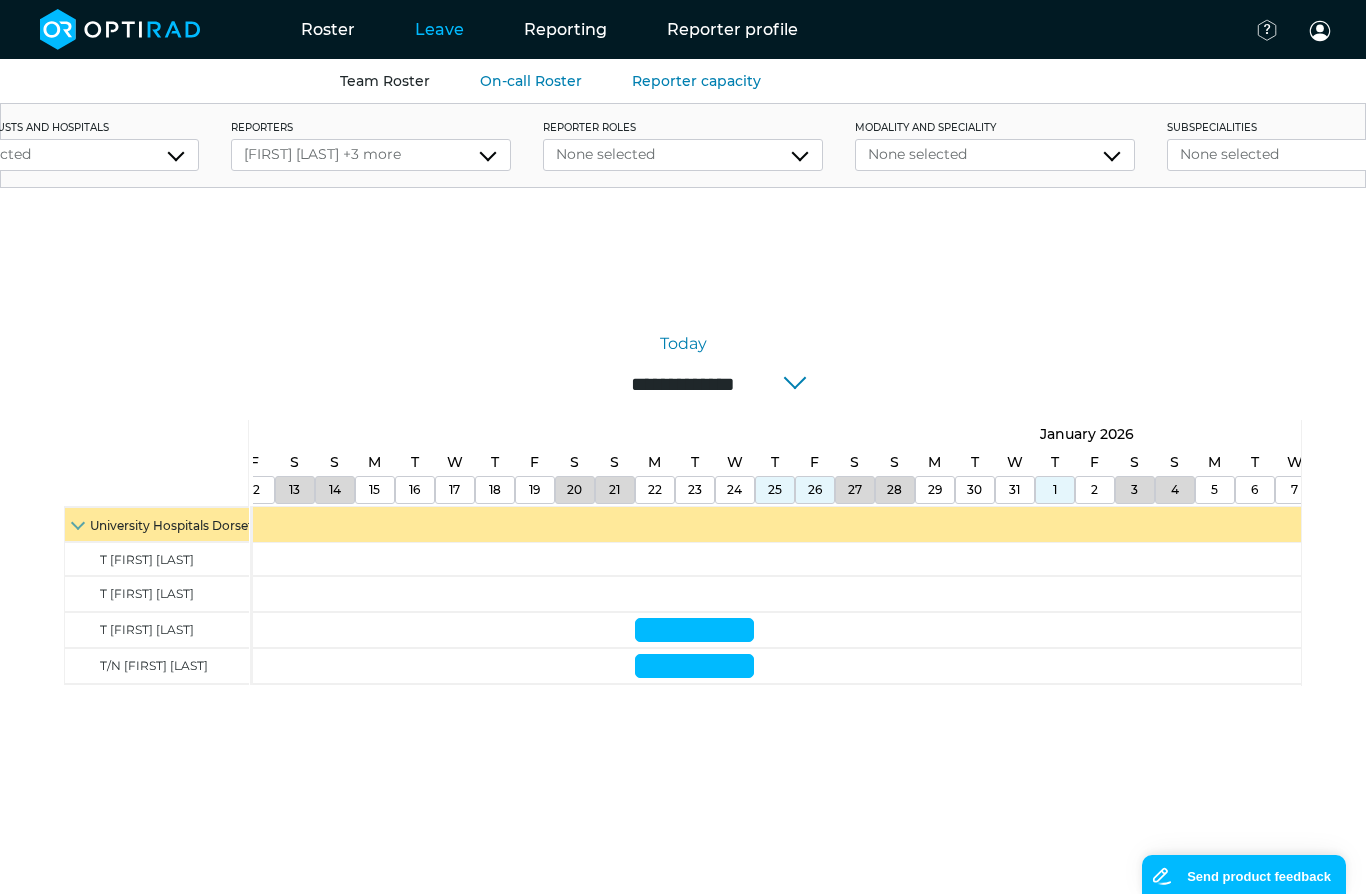 click on "Team Roster" at bounding box center (385, 81) 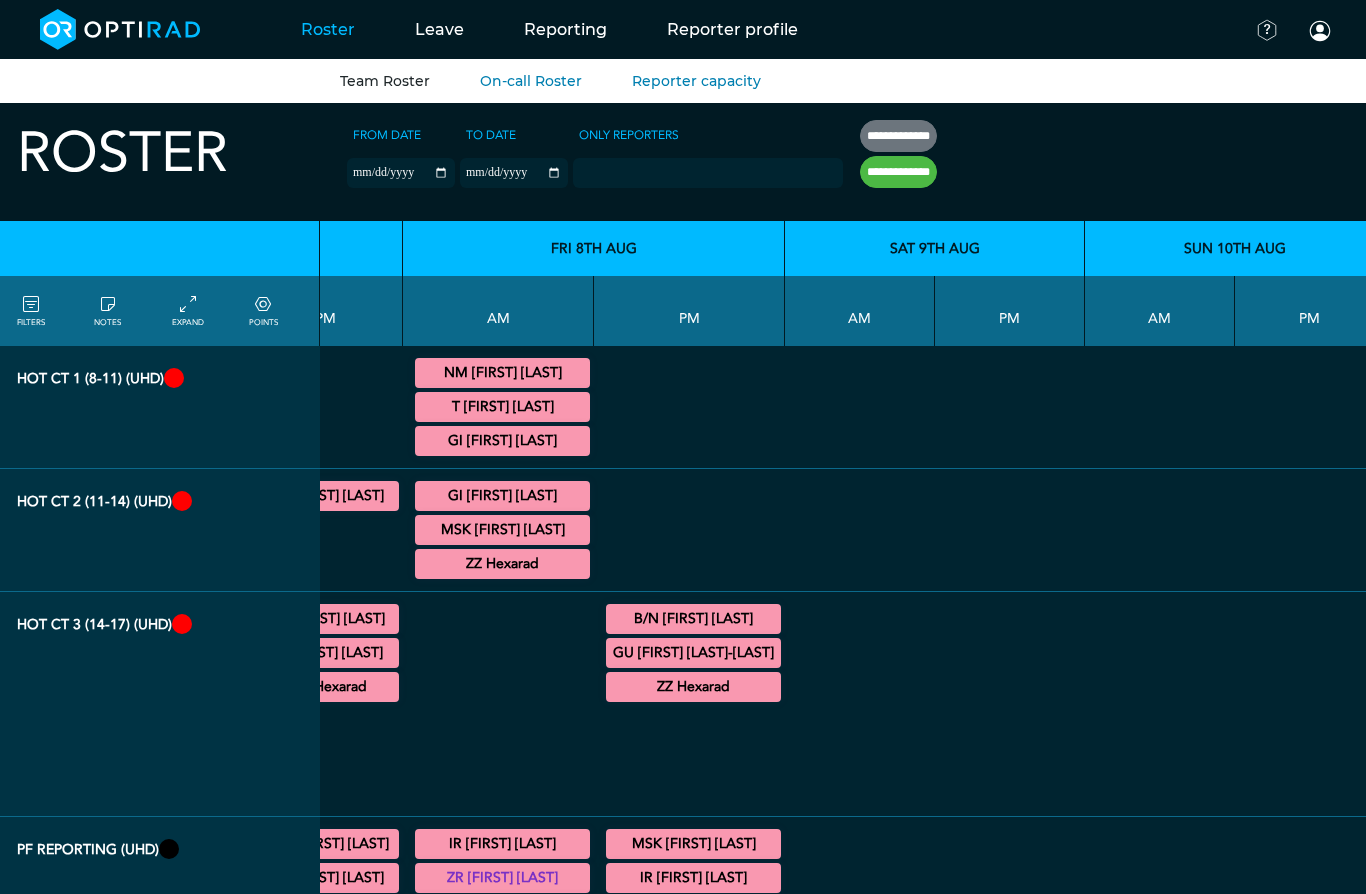 scroll, scrollTop: 0, scrollLeft: 1232, axis: horizontal 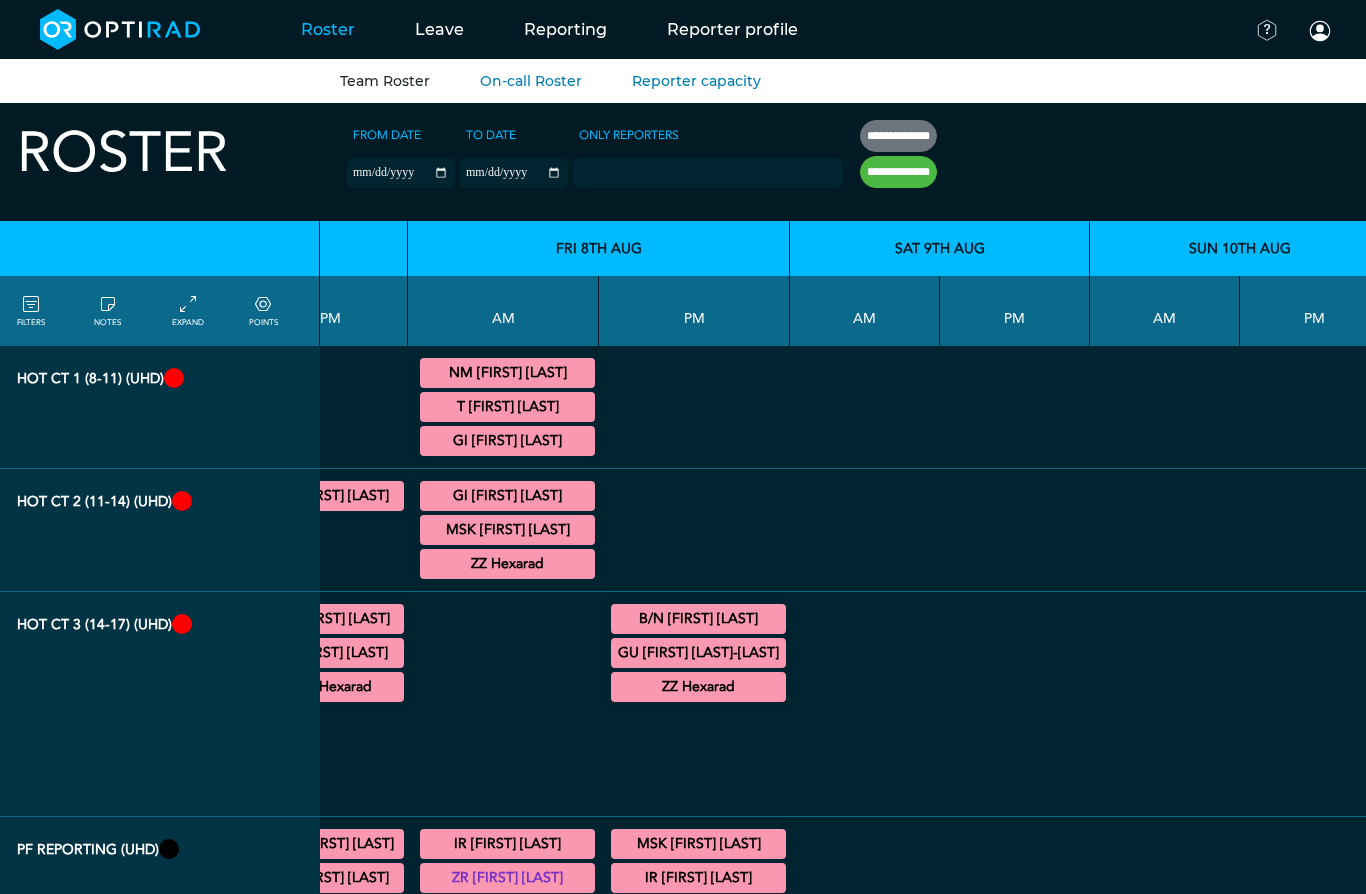 click on "NM [FIRST] [LAST]" at bounding box center [507, 373] 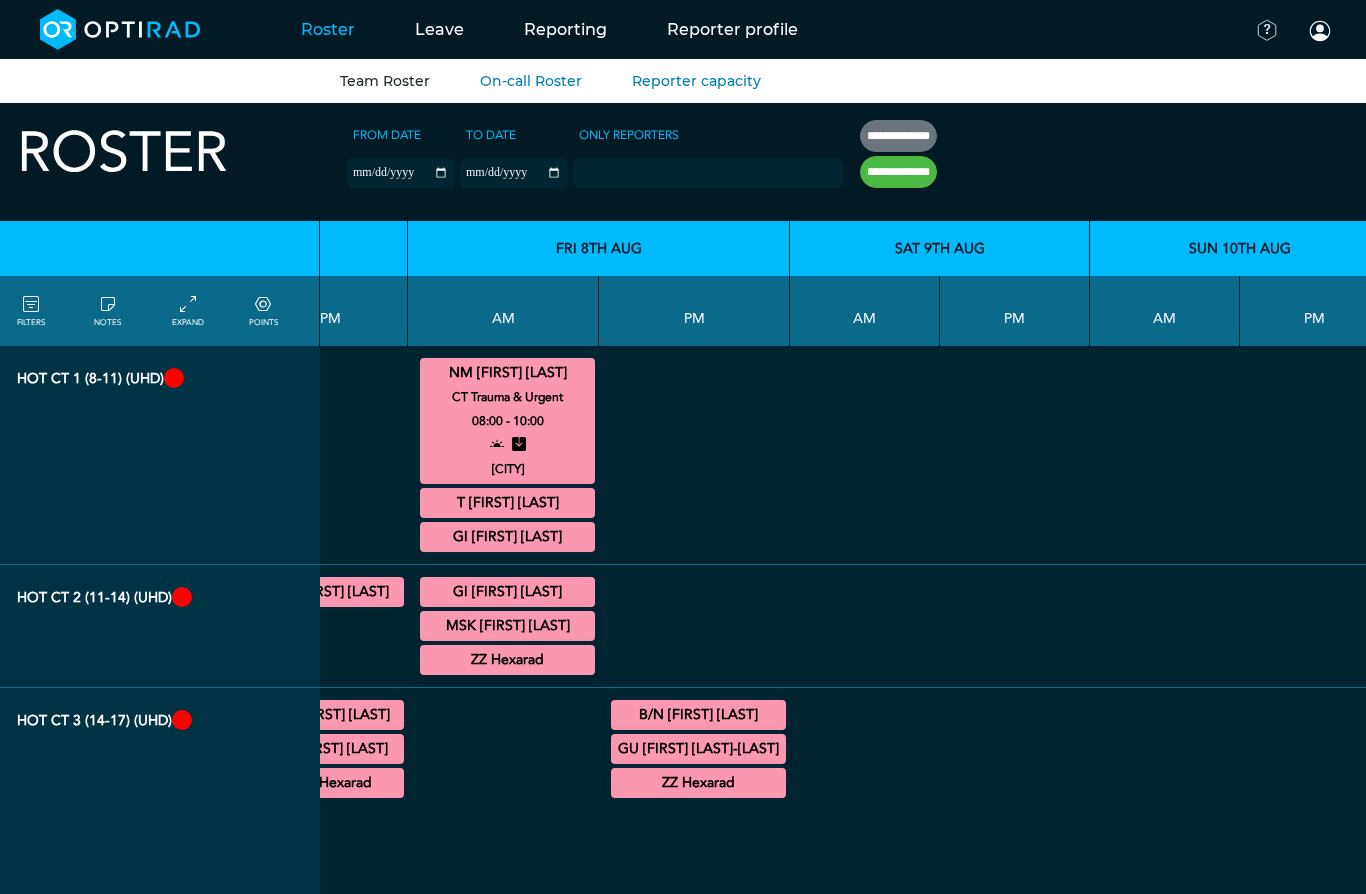 click on "T [FIRST] [LAST]" at bounding box center [507, 503] 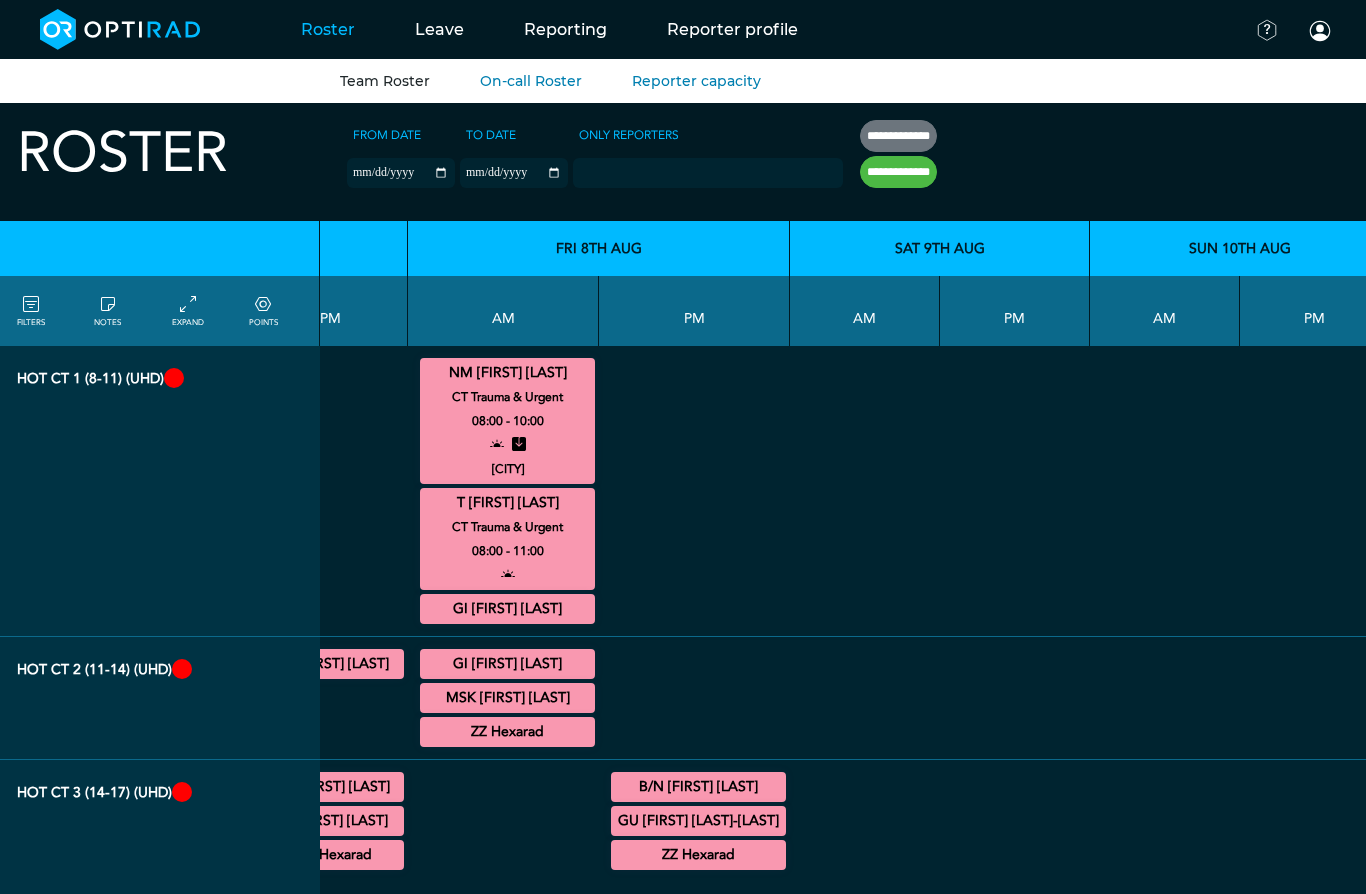 click on "GI [FIRST] [LAST]" at bounding box center [507, 609] 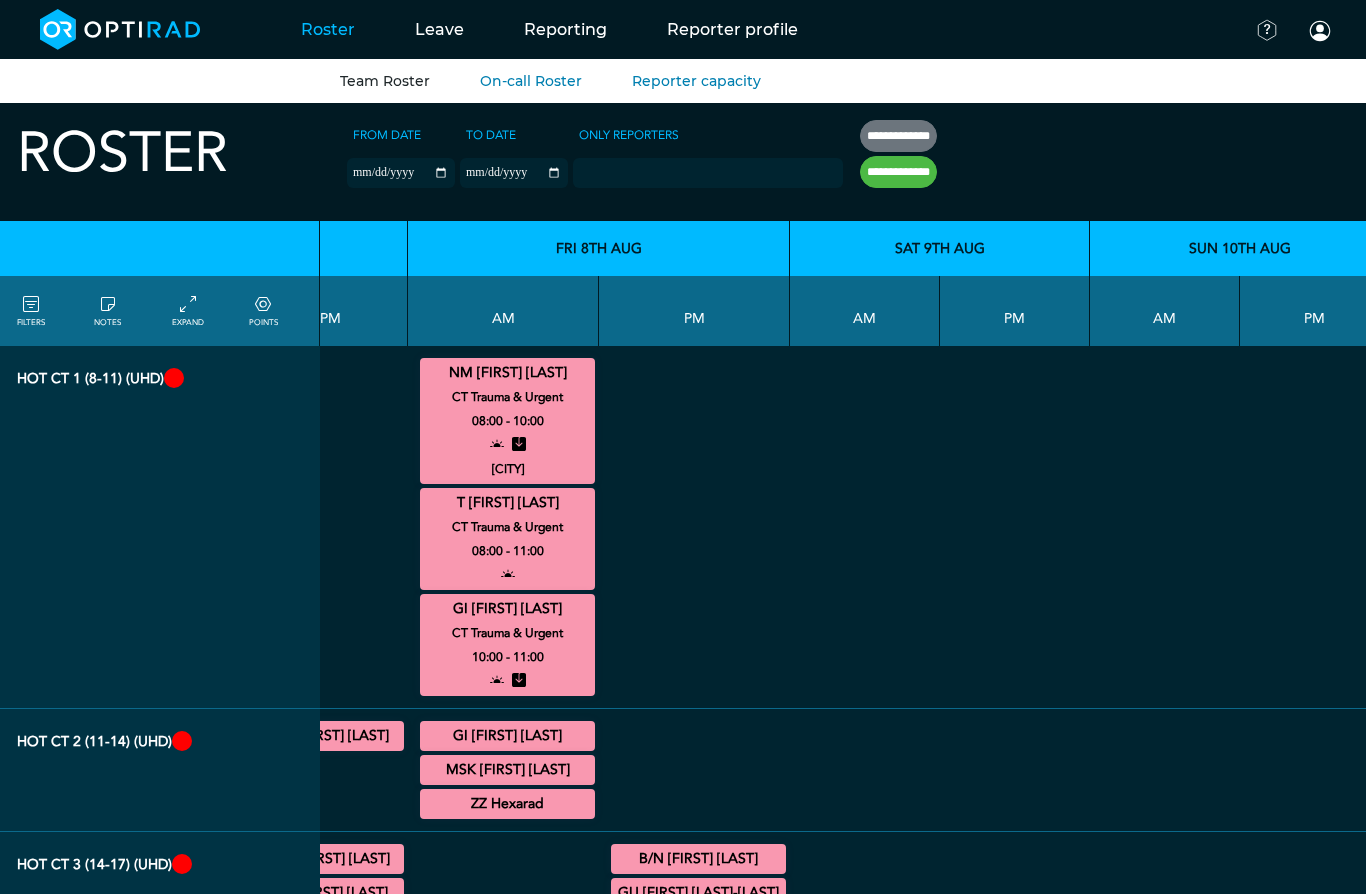 click on "MSK [FIRST] [LAST]" at bounding box center (507, 770) 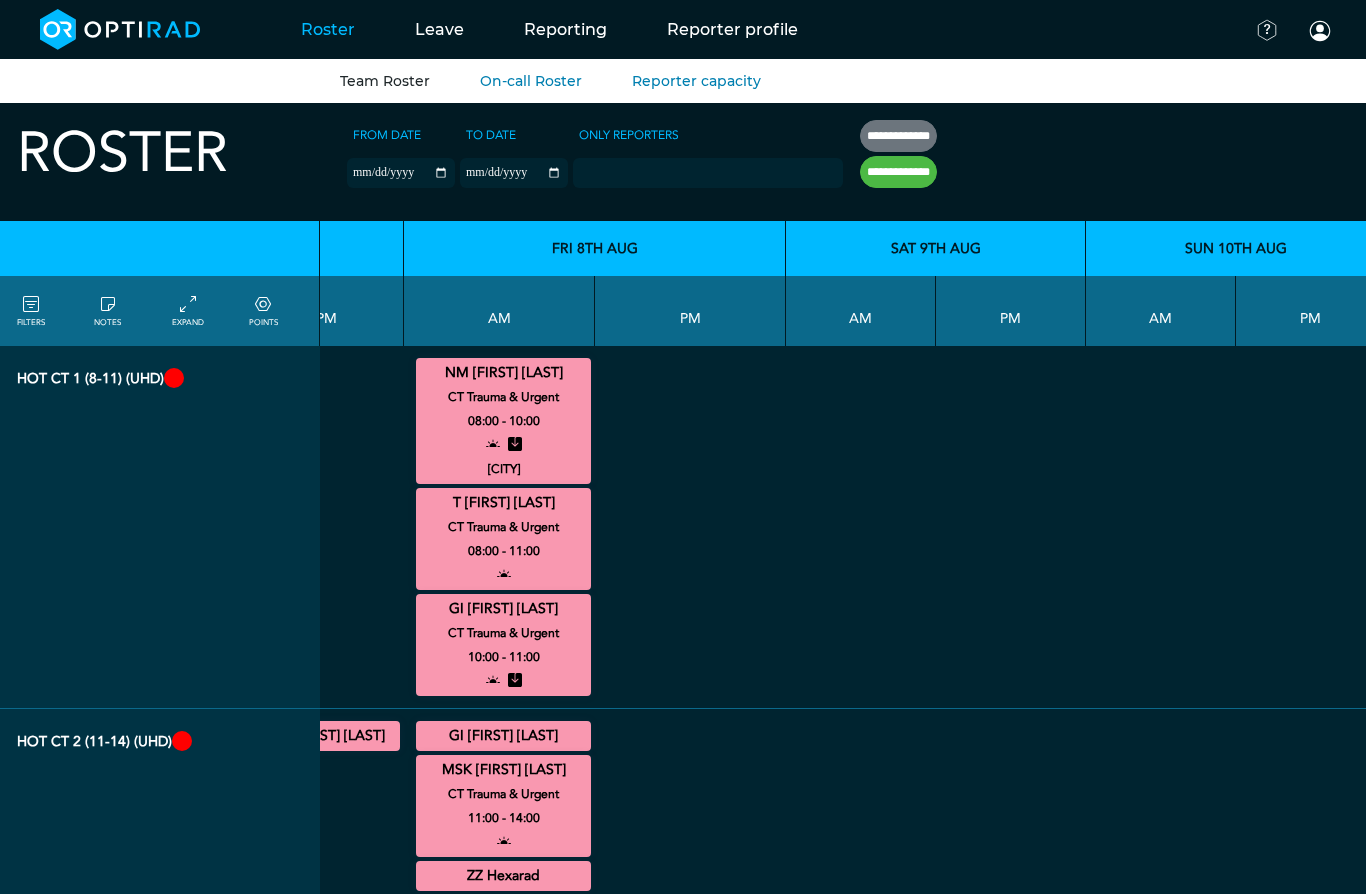scroll, scrollTop: 0, scrollLeft: 1234, axis: horizontal 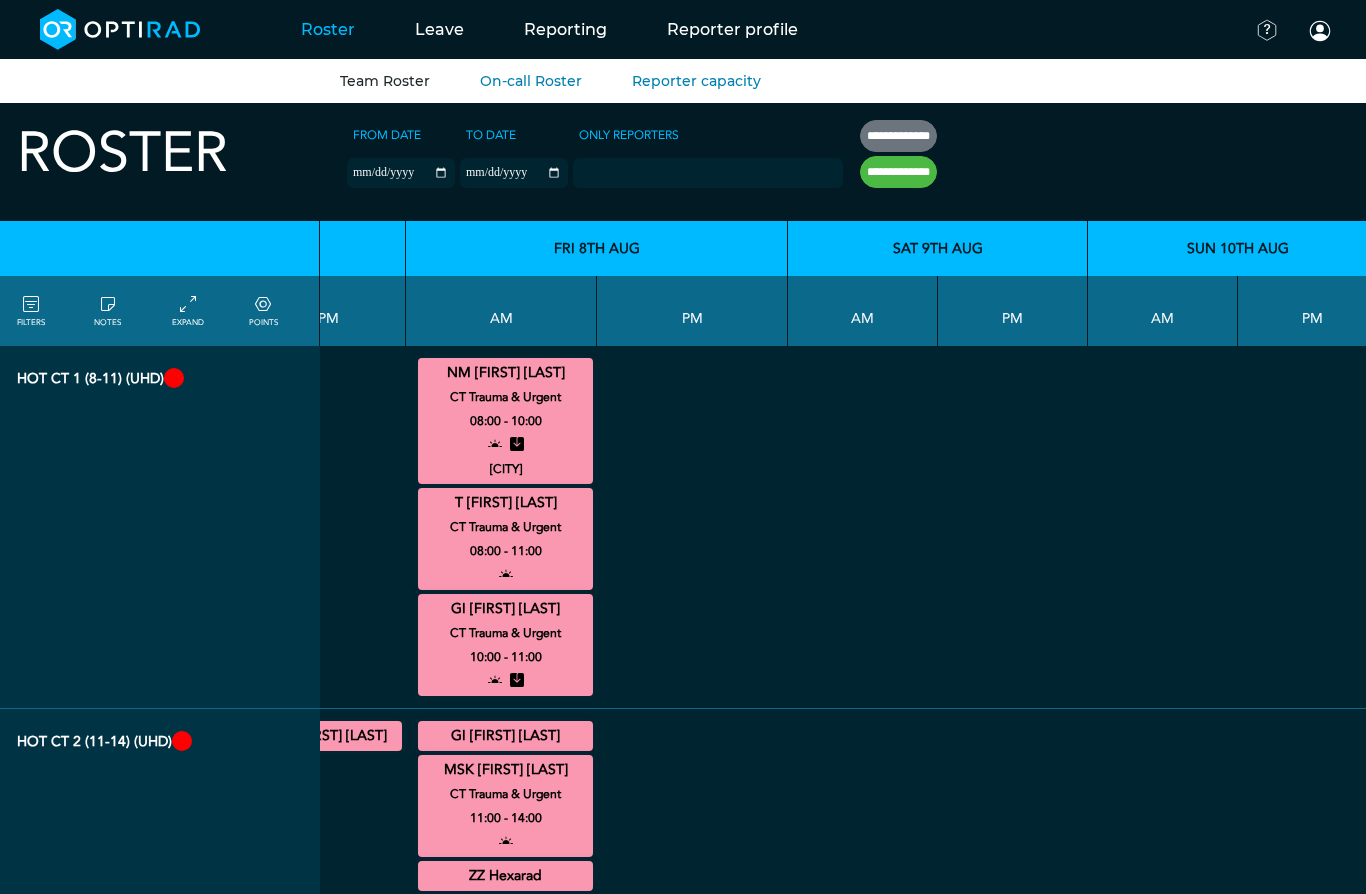 click on "MSK [FIRST] [LAST]" at bounding box center (179, 373) 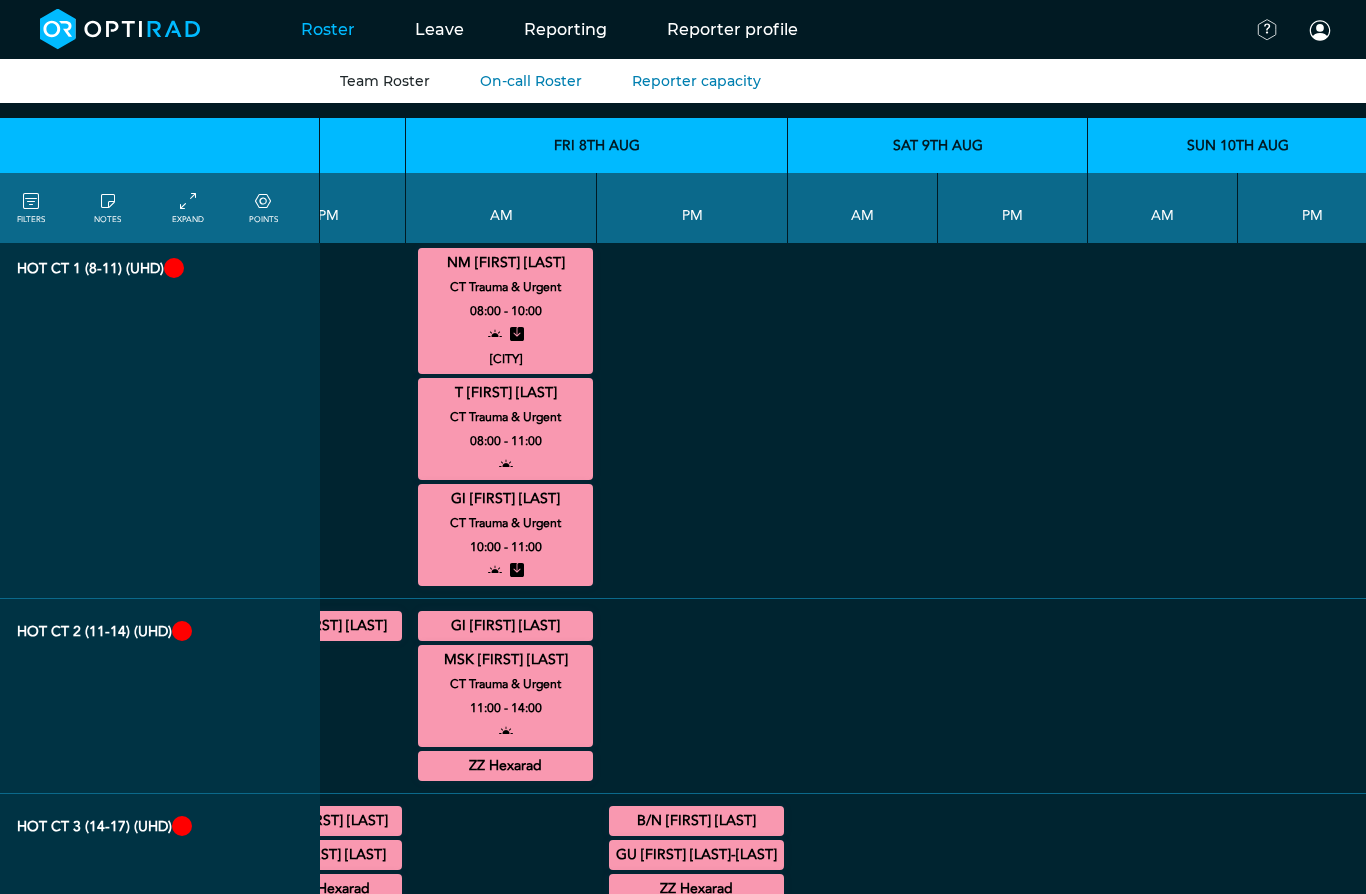 scroll, scrollTop: 114, scrollLeft: 1234, axis: both 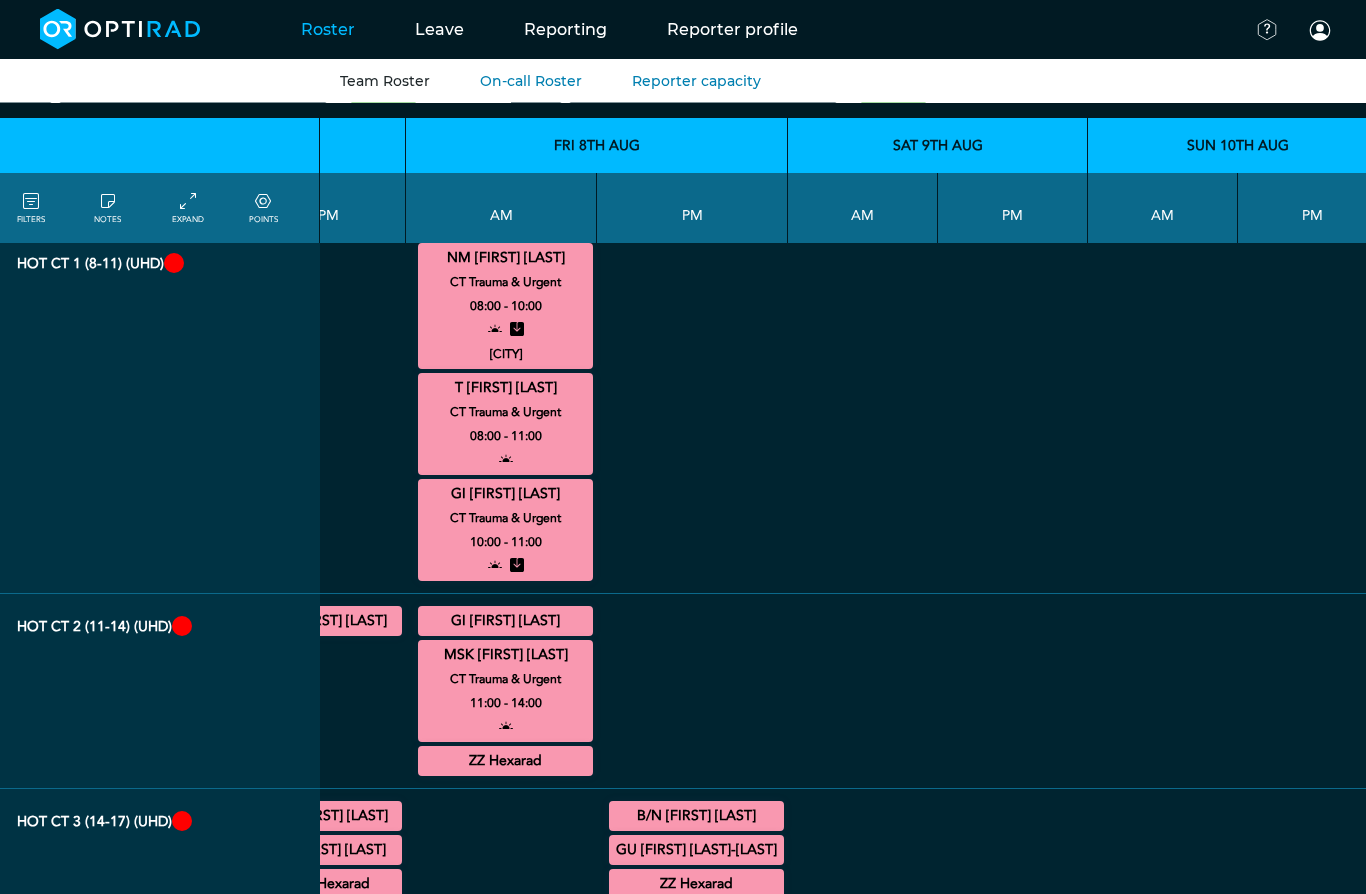 click at bounding box center [1013, 413] 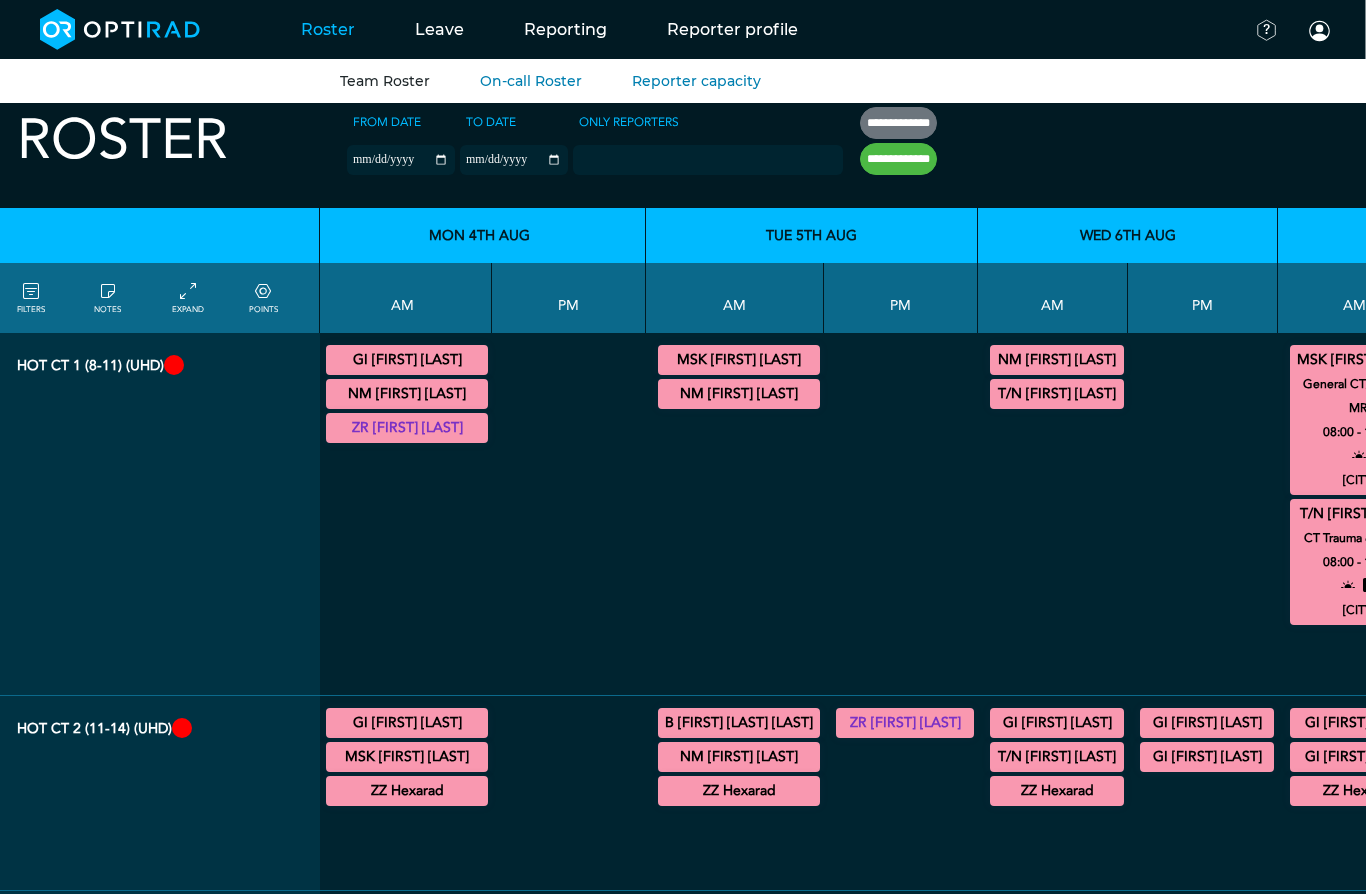 scroll, scrollTop: 12, scrollLeft: 53, axis: both 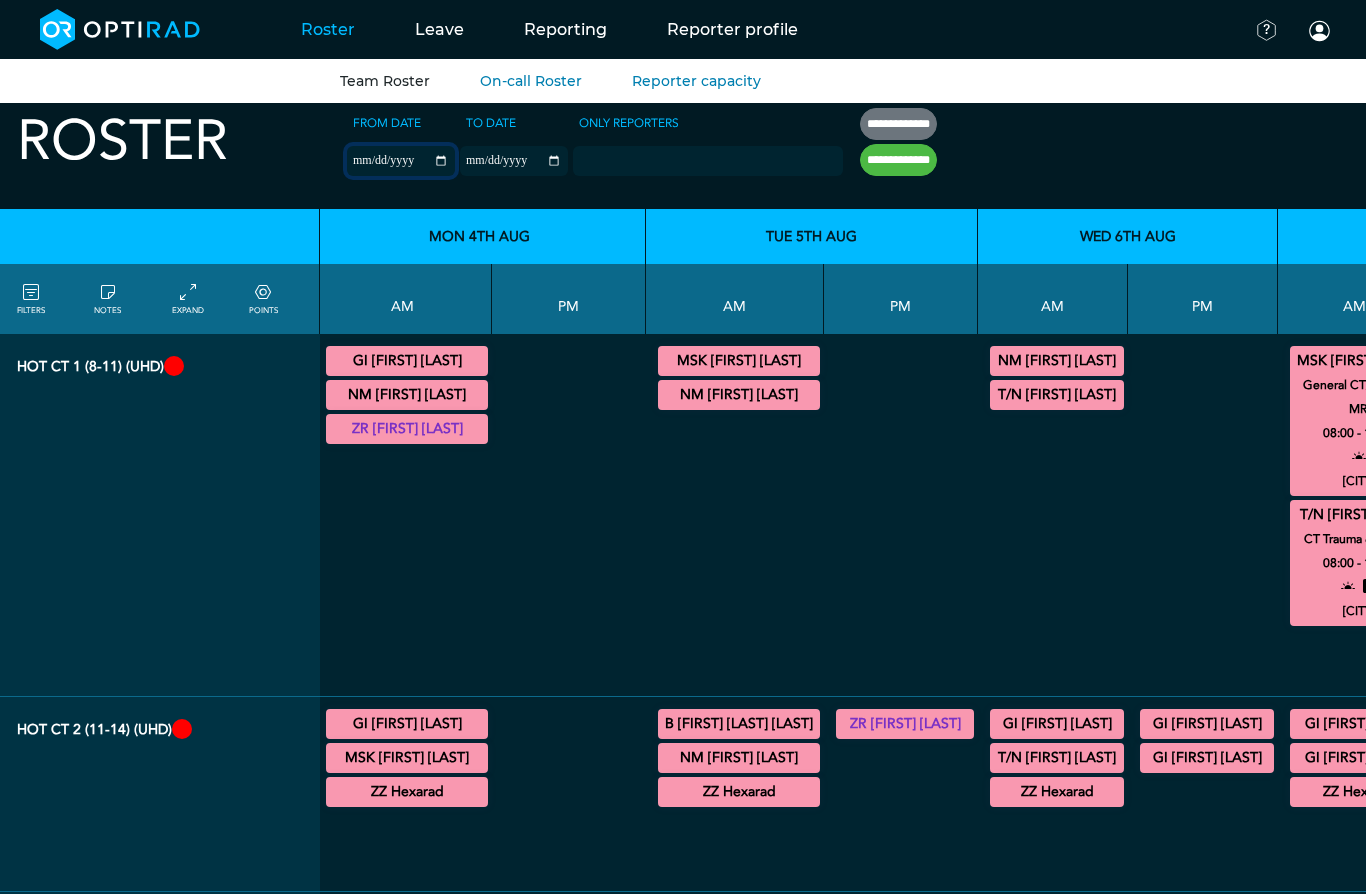 click on "**********" at bounding box center (401, 161) 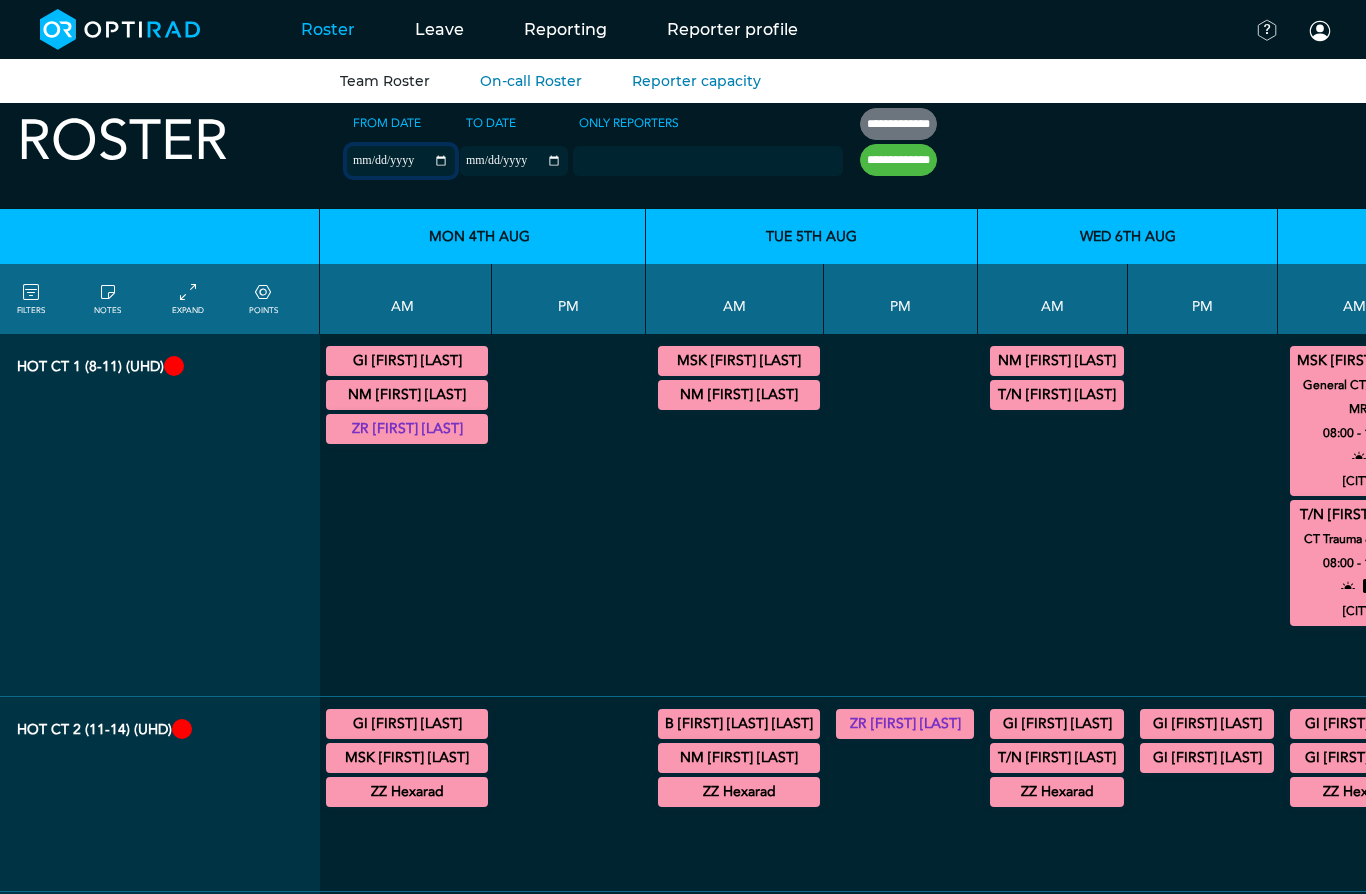 type on "**********" 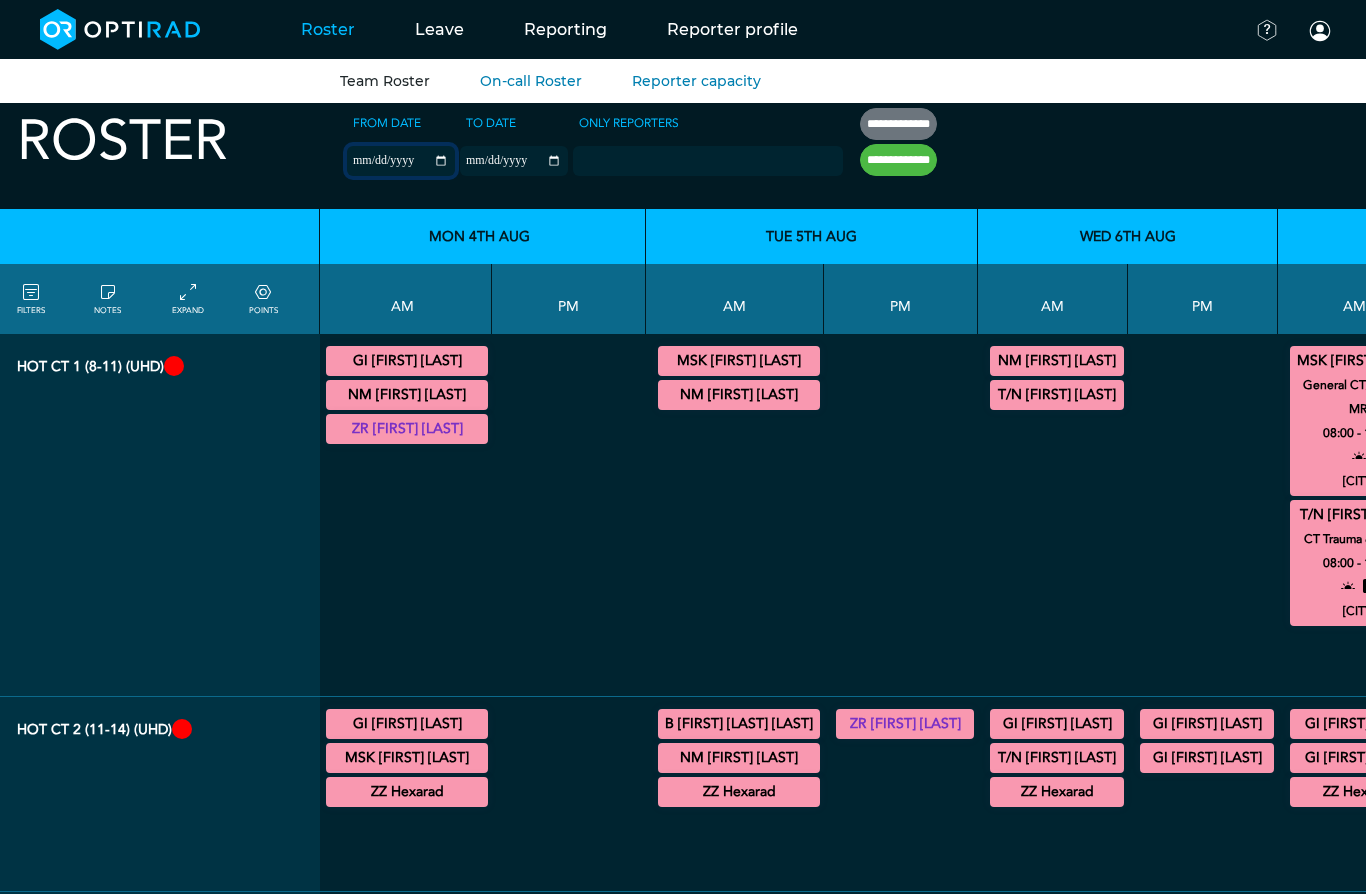type on "**********" 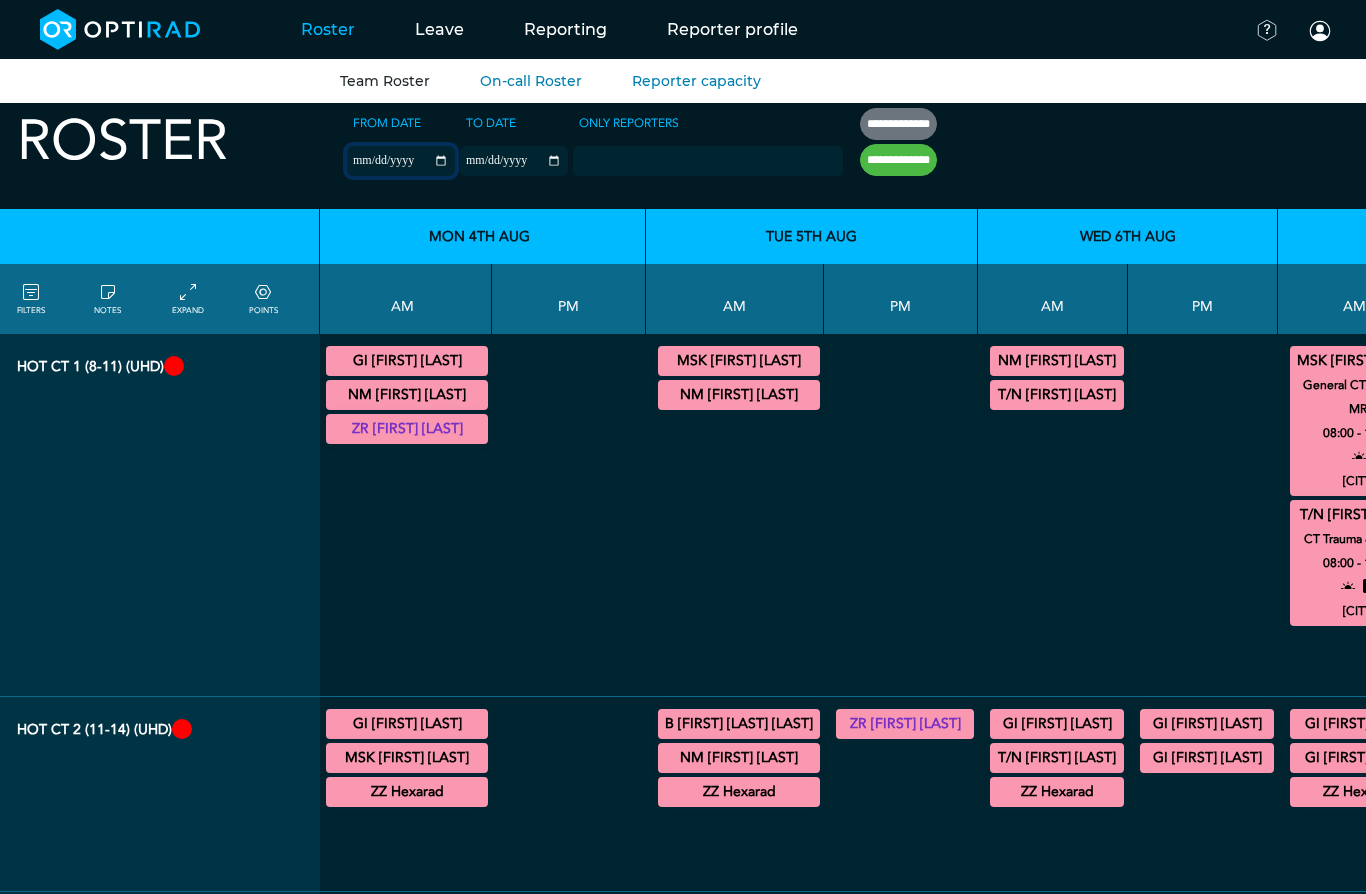 type on "**********" 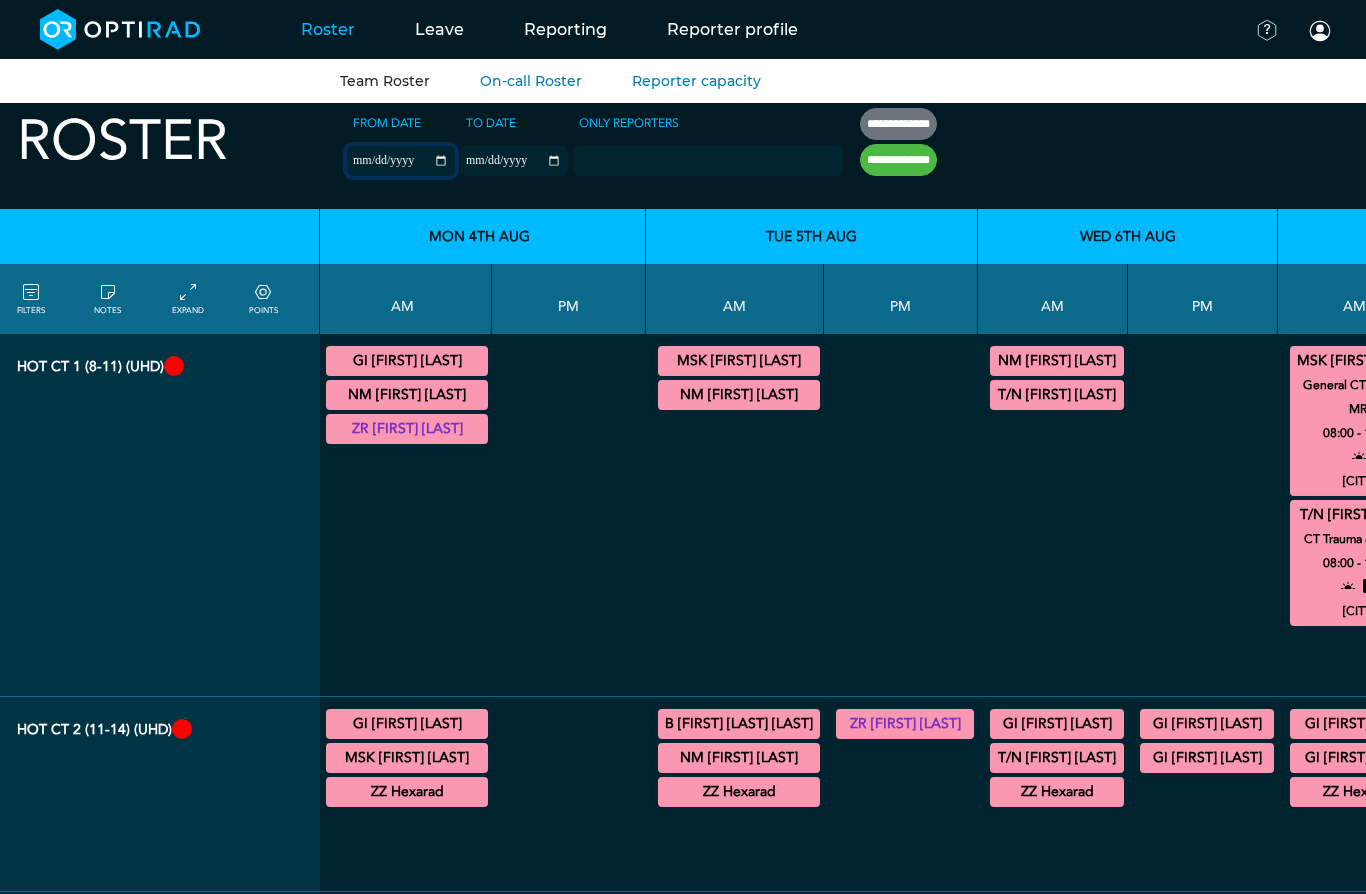 type on "**********" 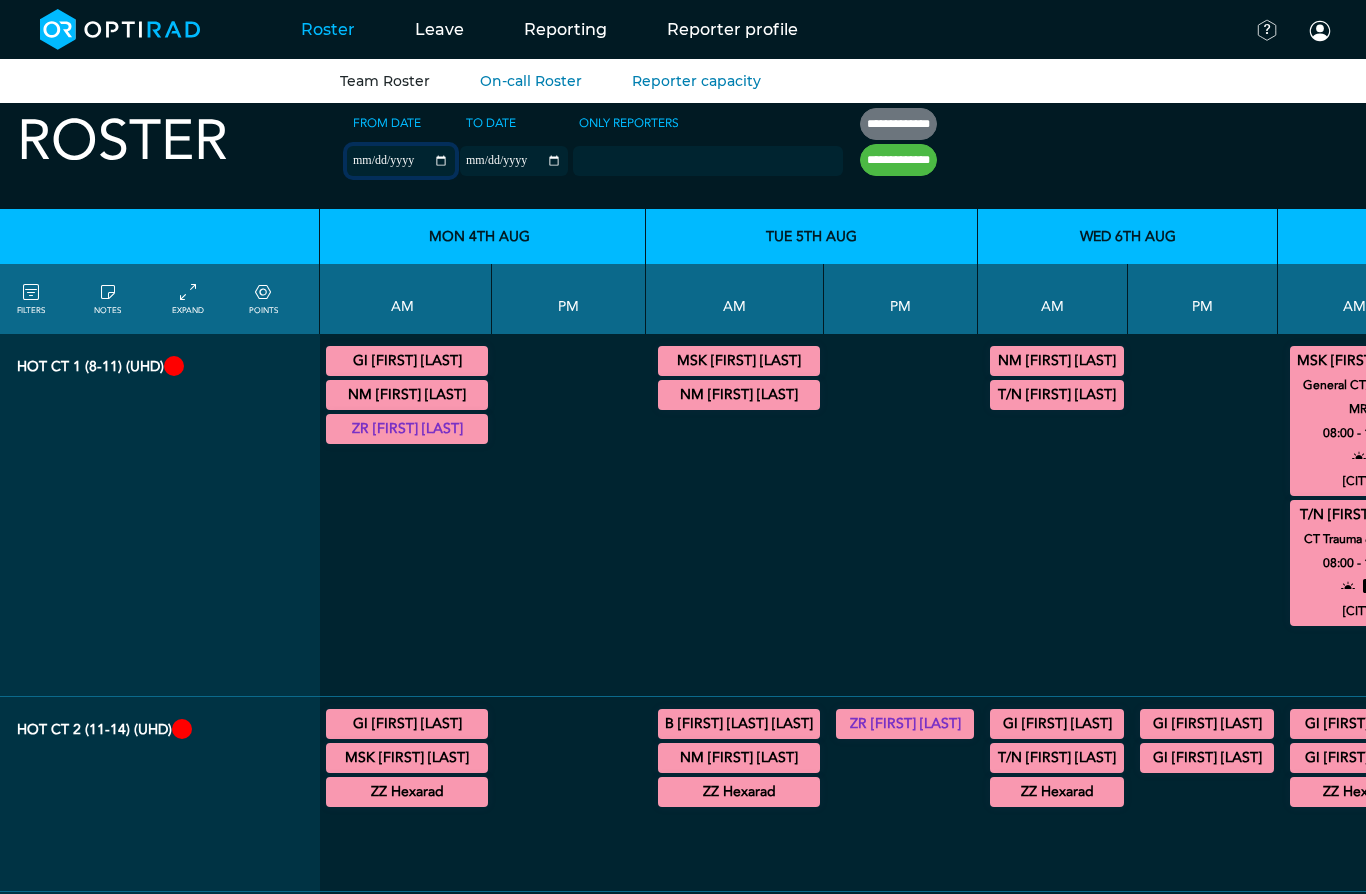type on "**********" 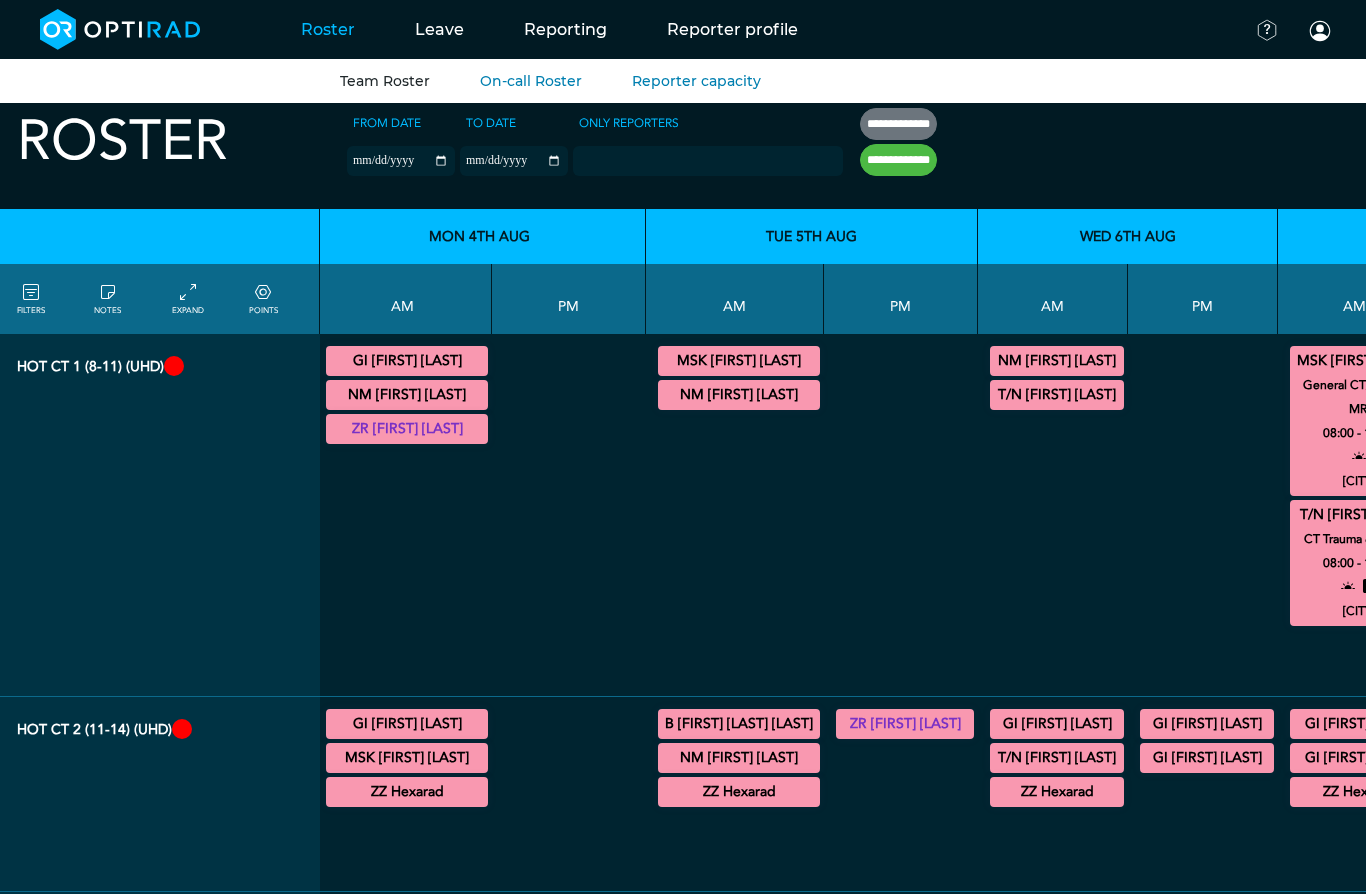 click on "To date" at bounding box center (491, 123) 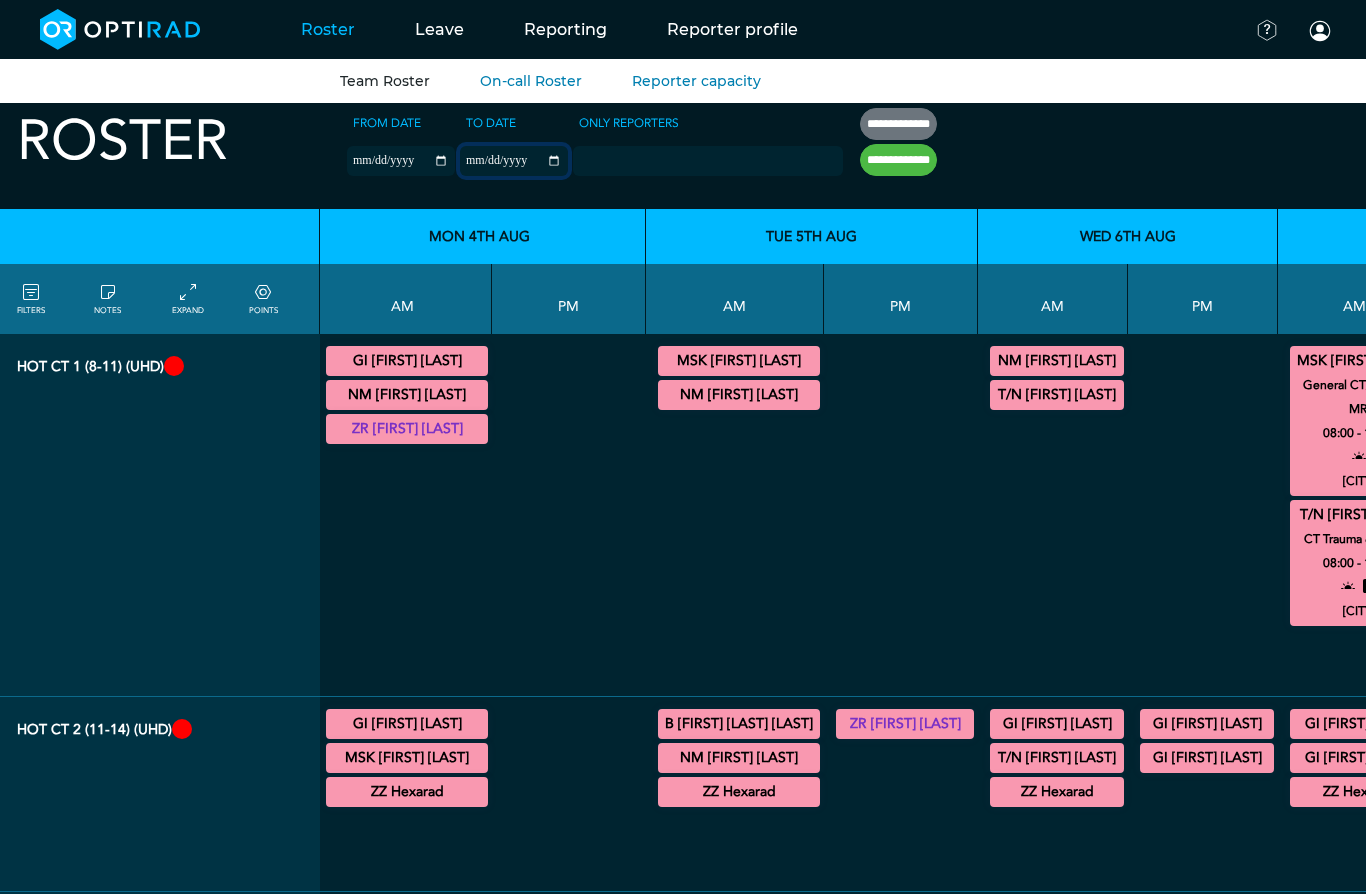 type on "**********" 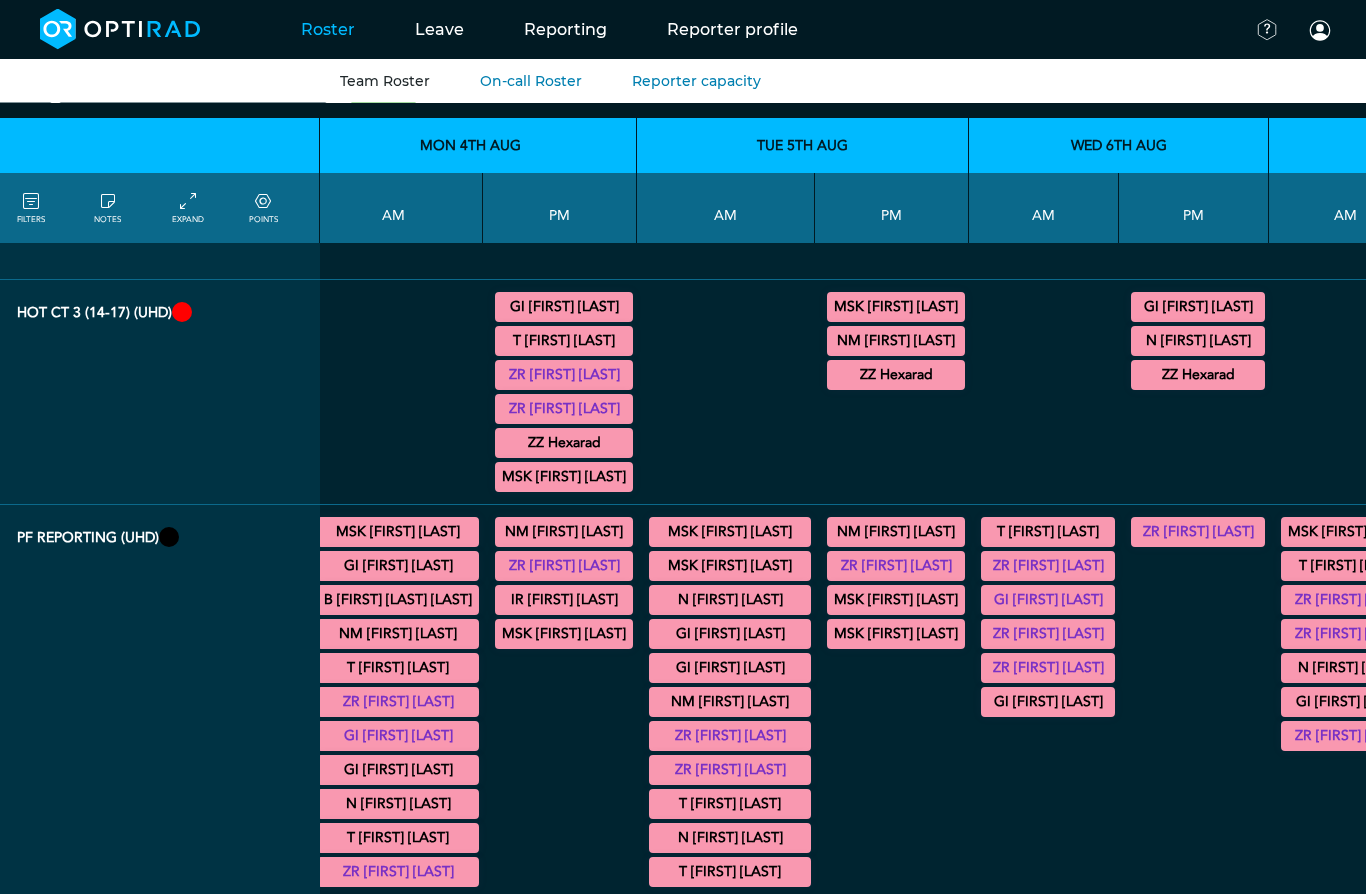 scroll, scrollTop: 624, scrollLeft: 63, axis: both 